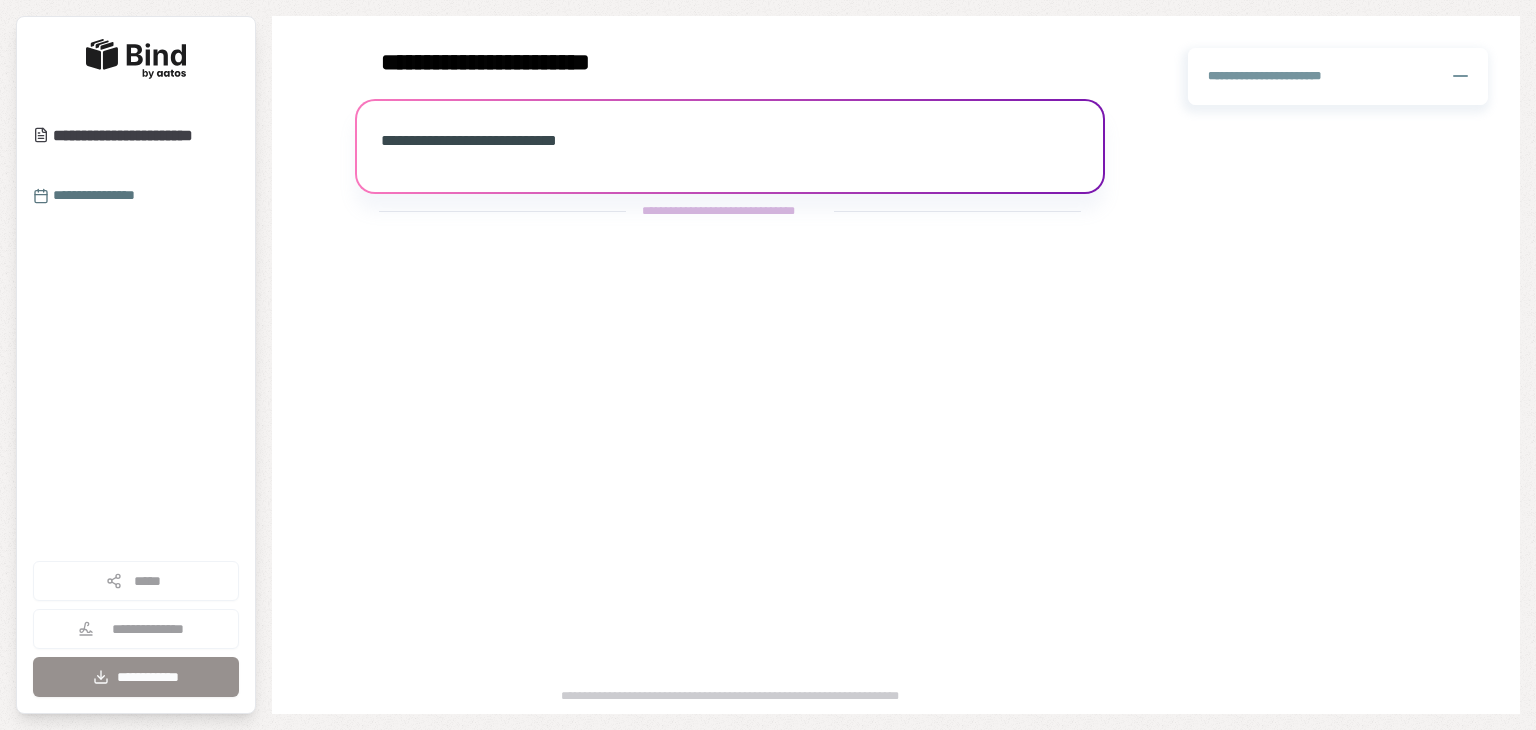 scroll, scrollTop: 0, scrollLeft: 0, axis: both 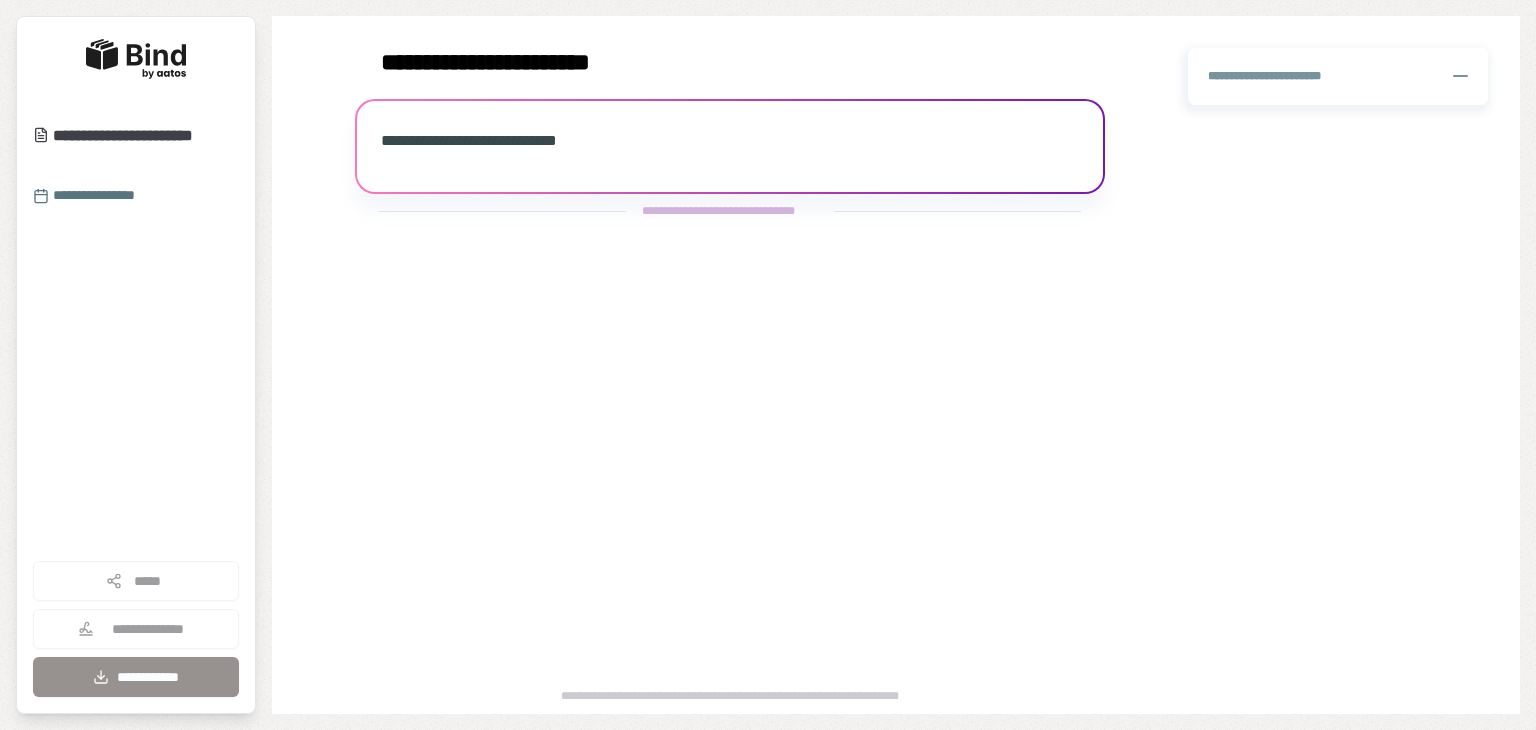 click on "**********" at bounding box center [730, 149] 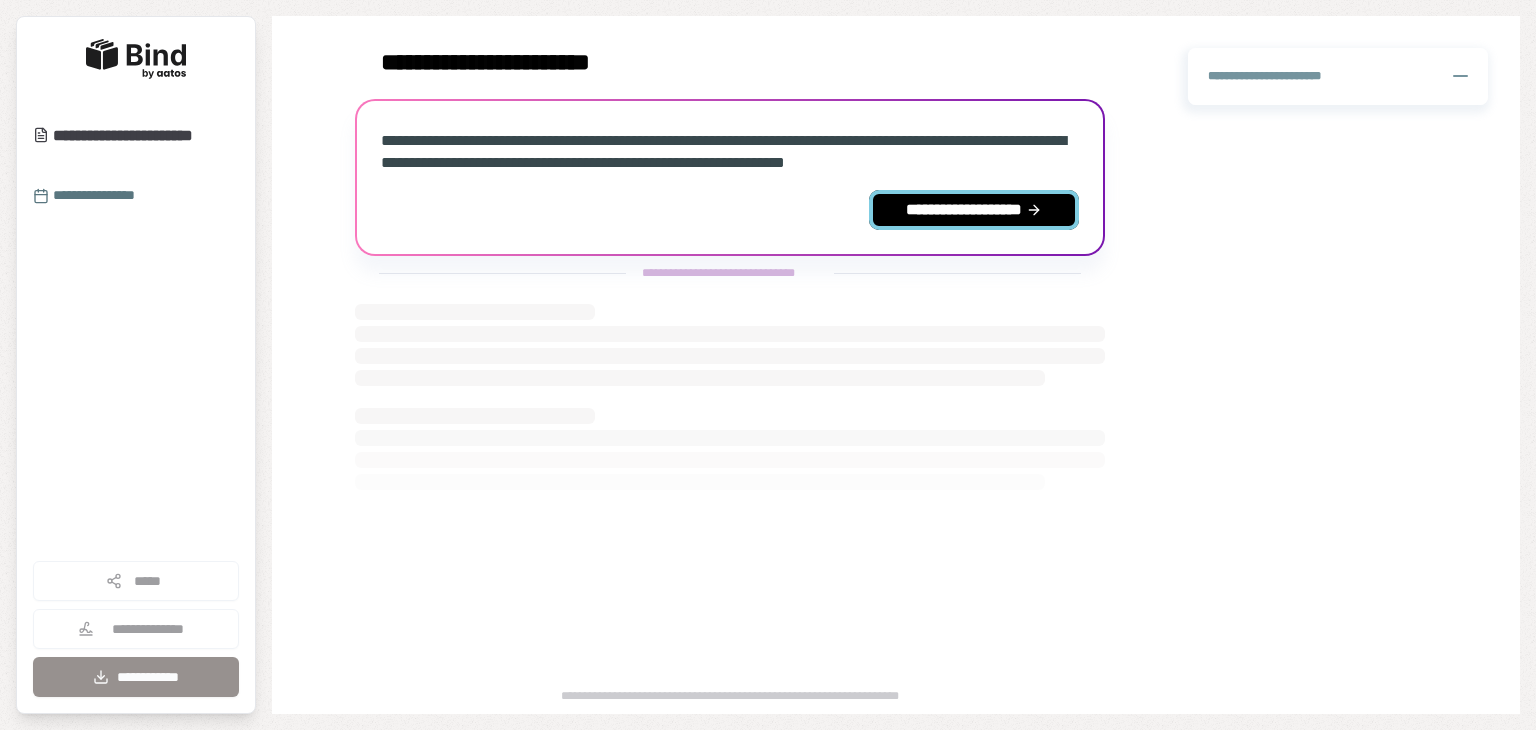 click on "**********" at bounding box center (974, 210) 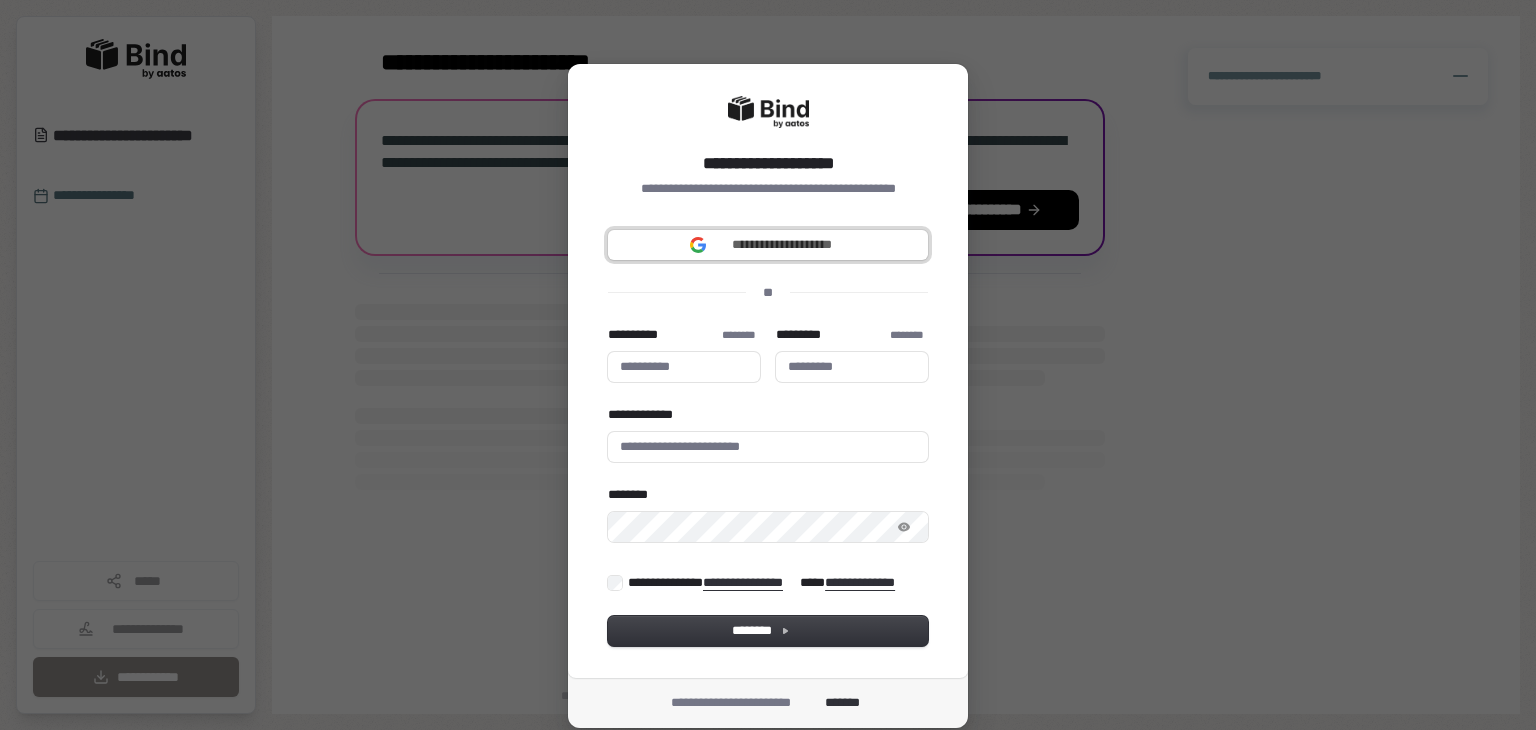 click on "**********" at bounding box center (782, 245) 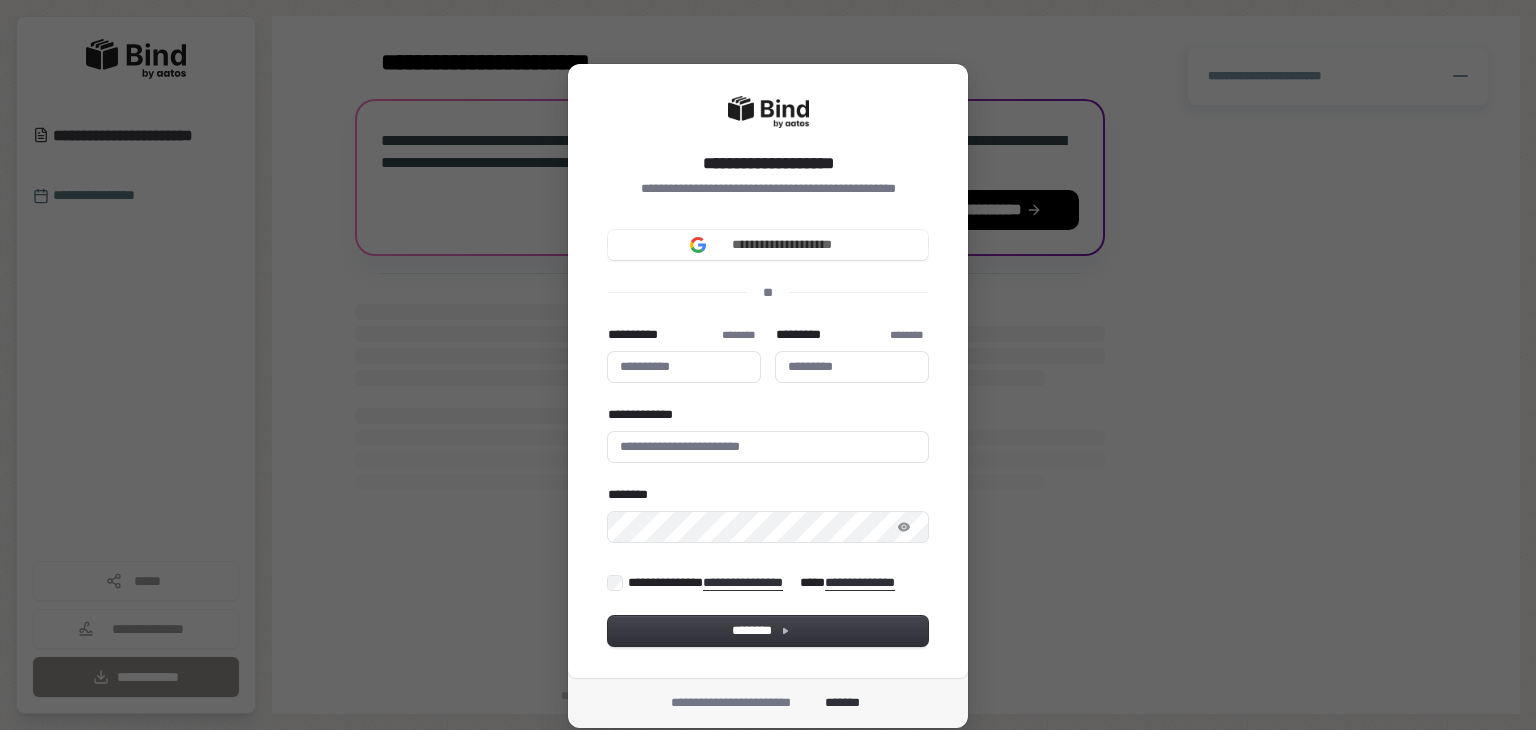 type 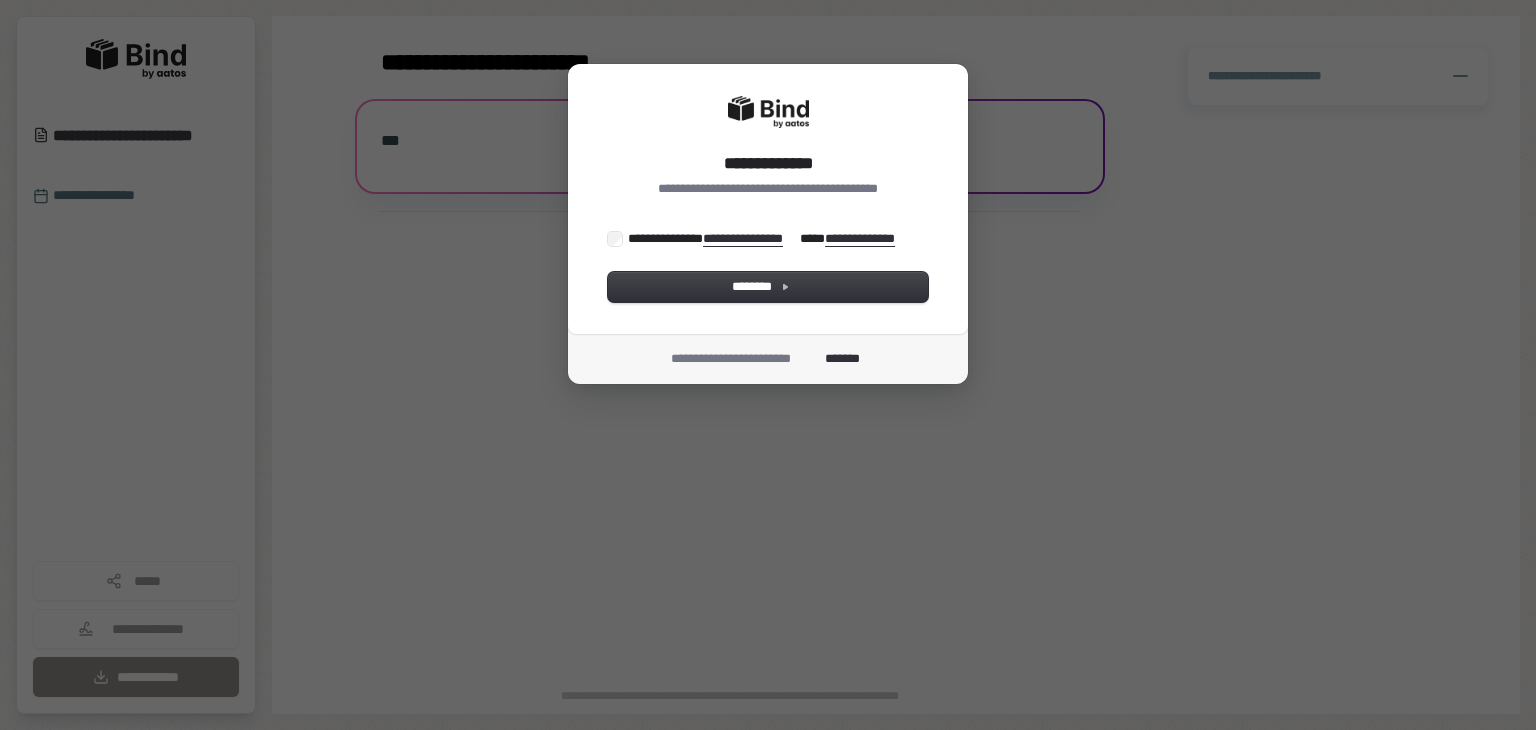 scroll, scrollTop: 0, scrollLeft: 0, axis: both 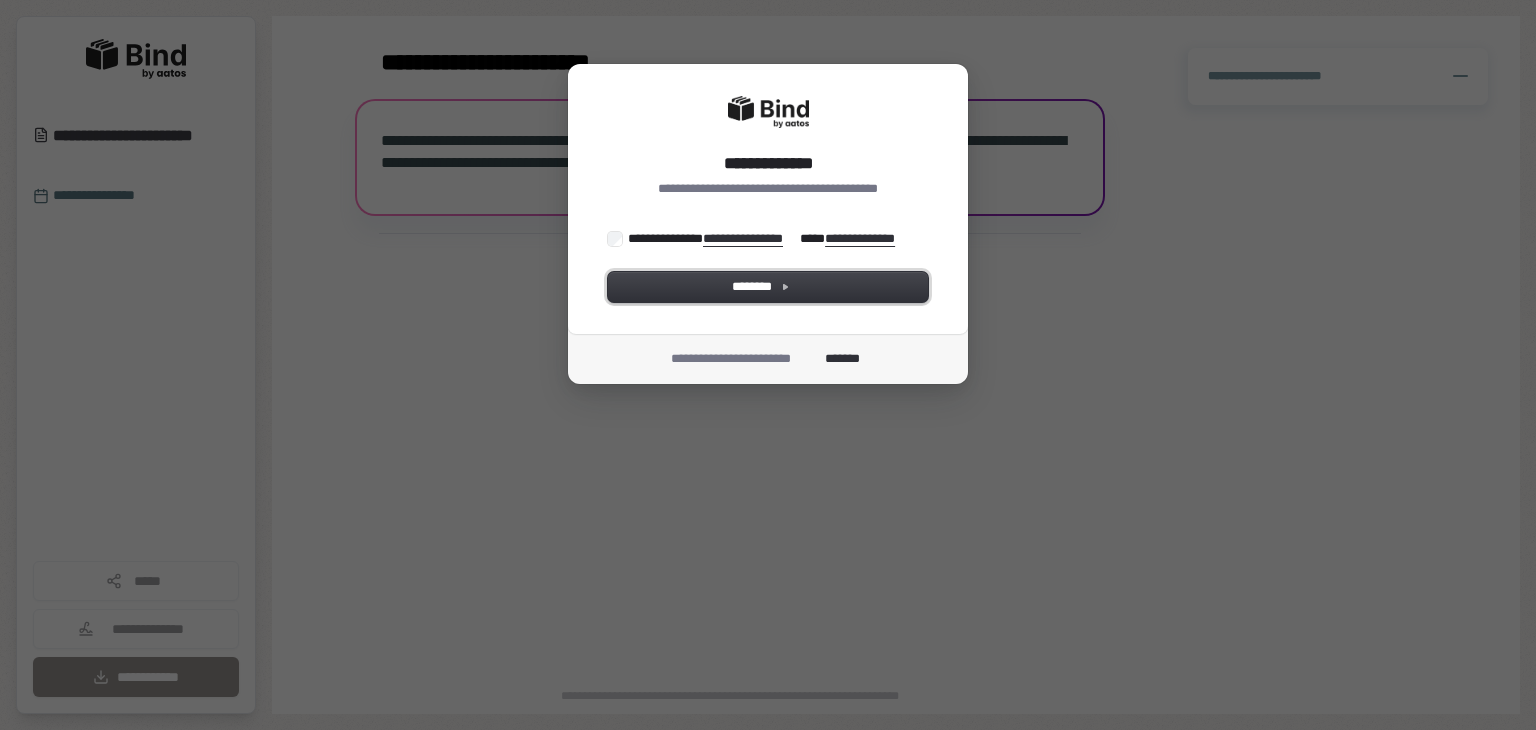 drag, startPoint x: 821, startPoint y: 297, endPoint x: 652, endPoint y: 245, distance: 176.81912 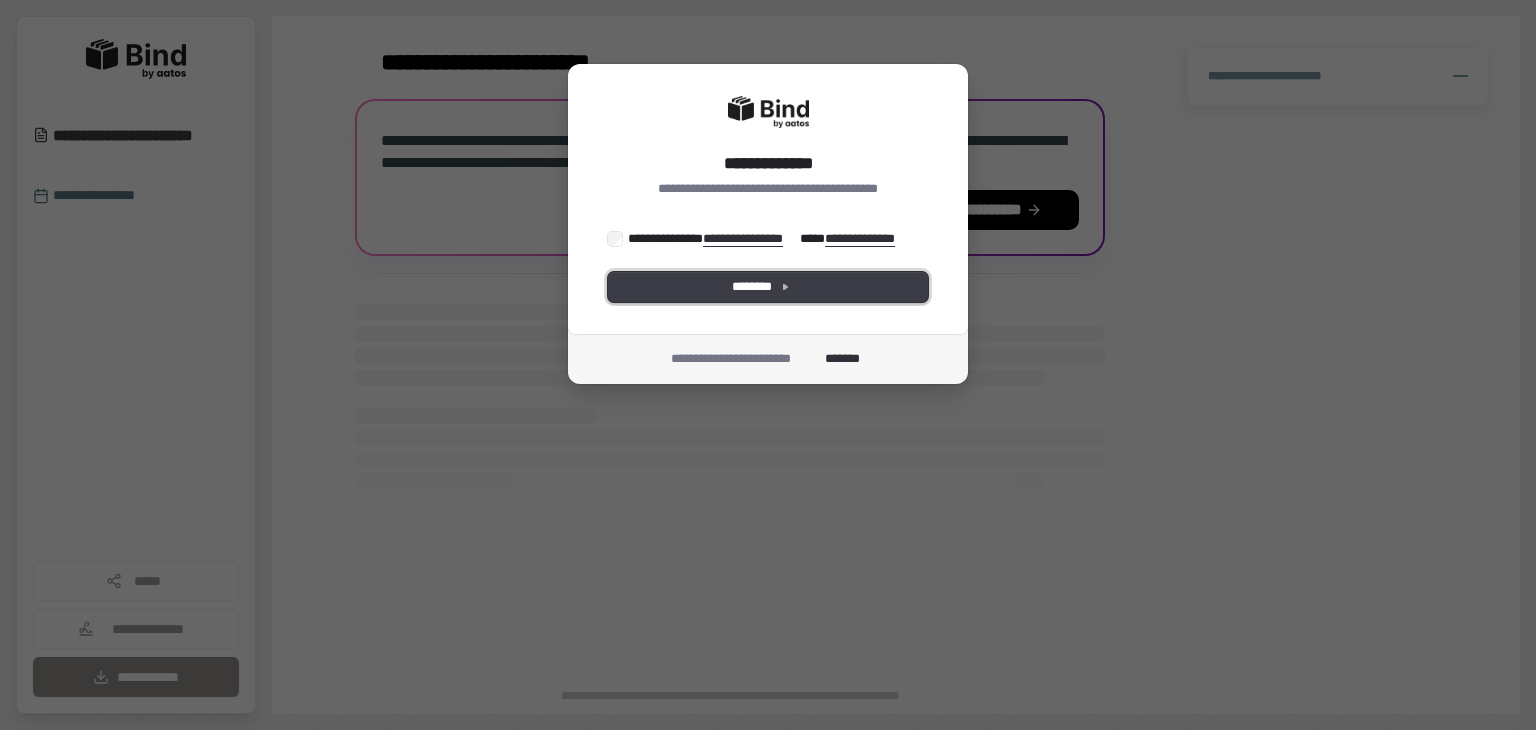 click on "********" at bounding box center (768, 287) 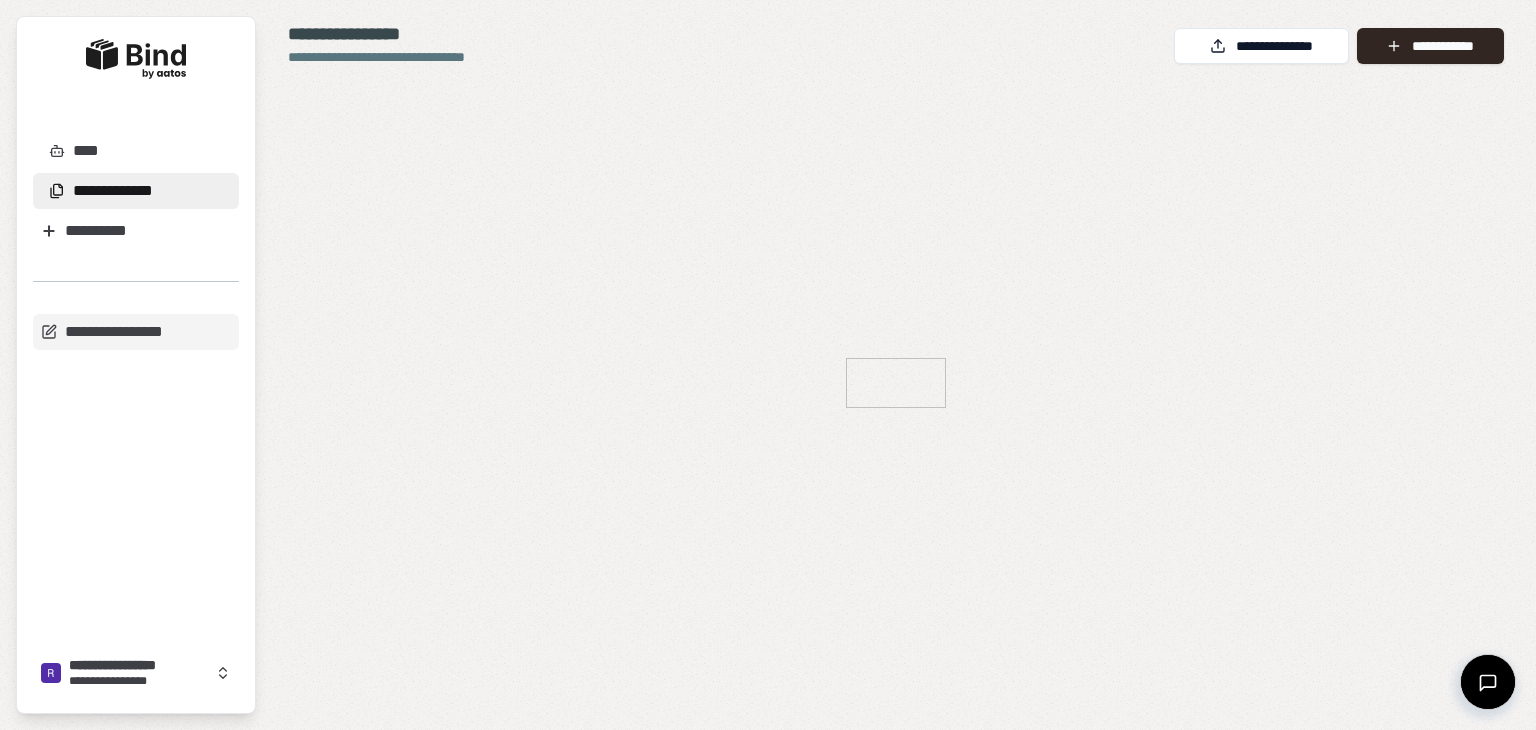 scroll, scrollTop: 0, scrollLeft: 0, axis: both 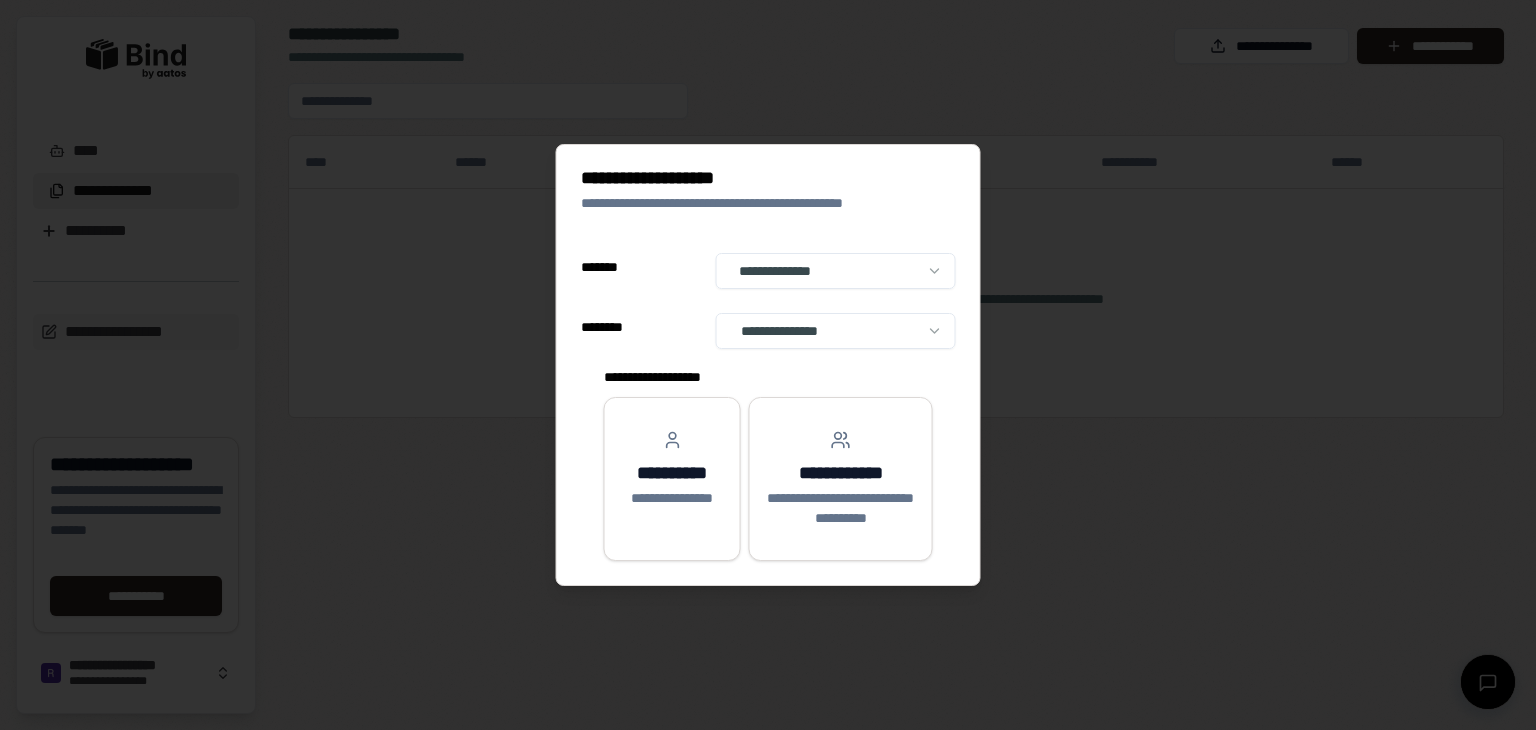 select on "**" 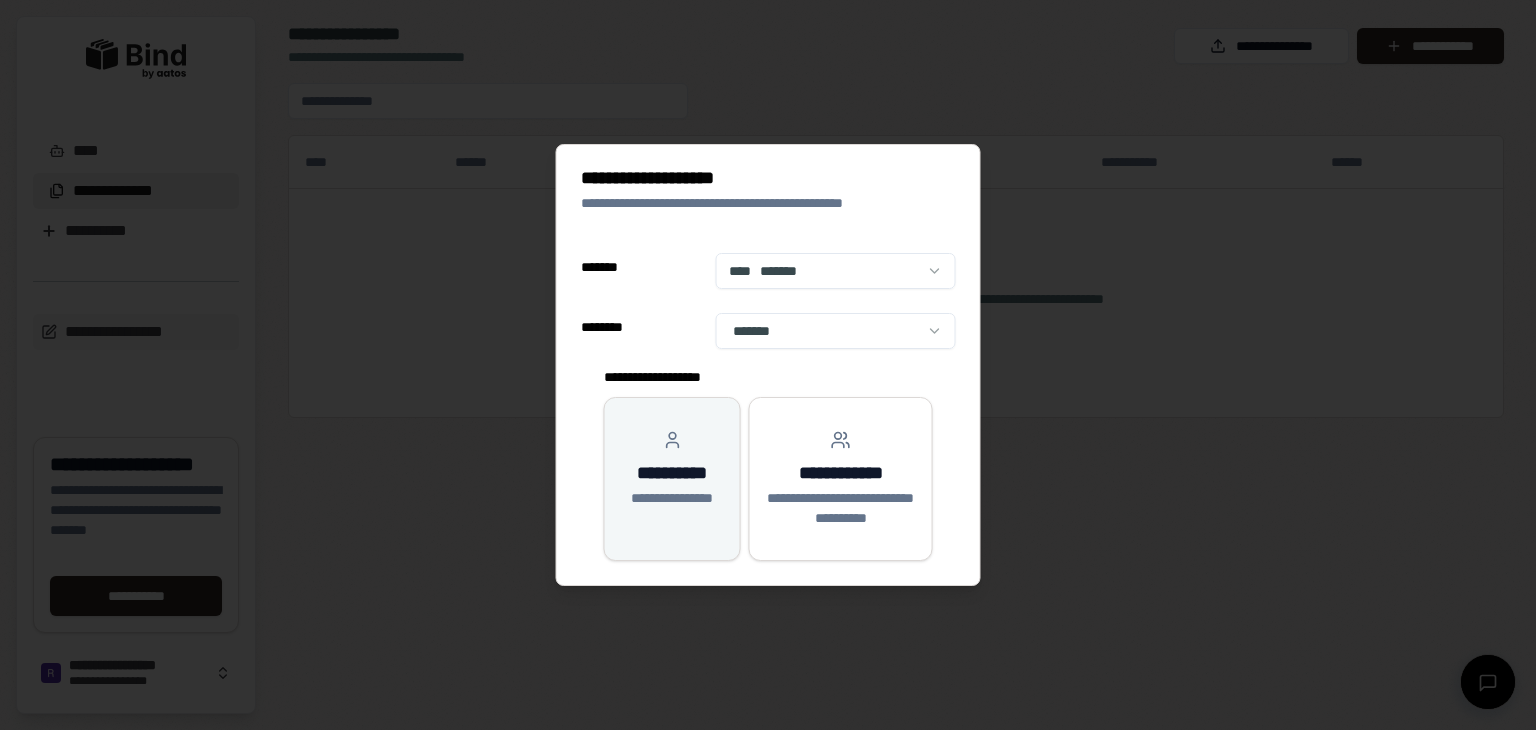 click on "**********" at bounding box center [672, 473] 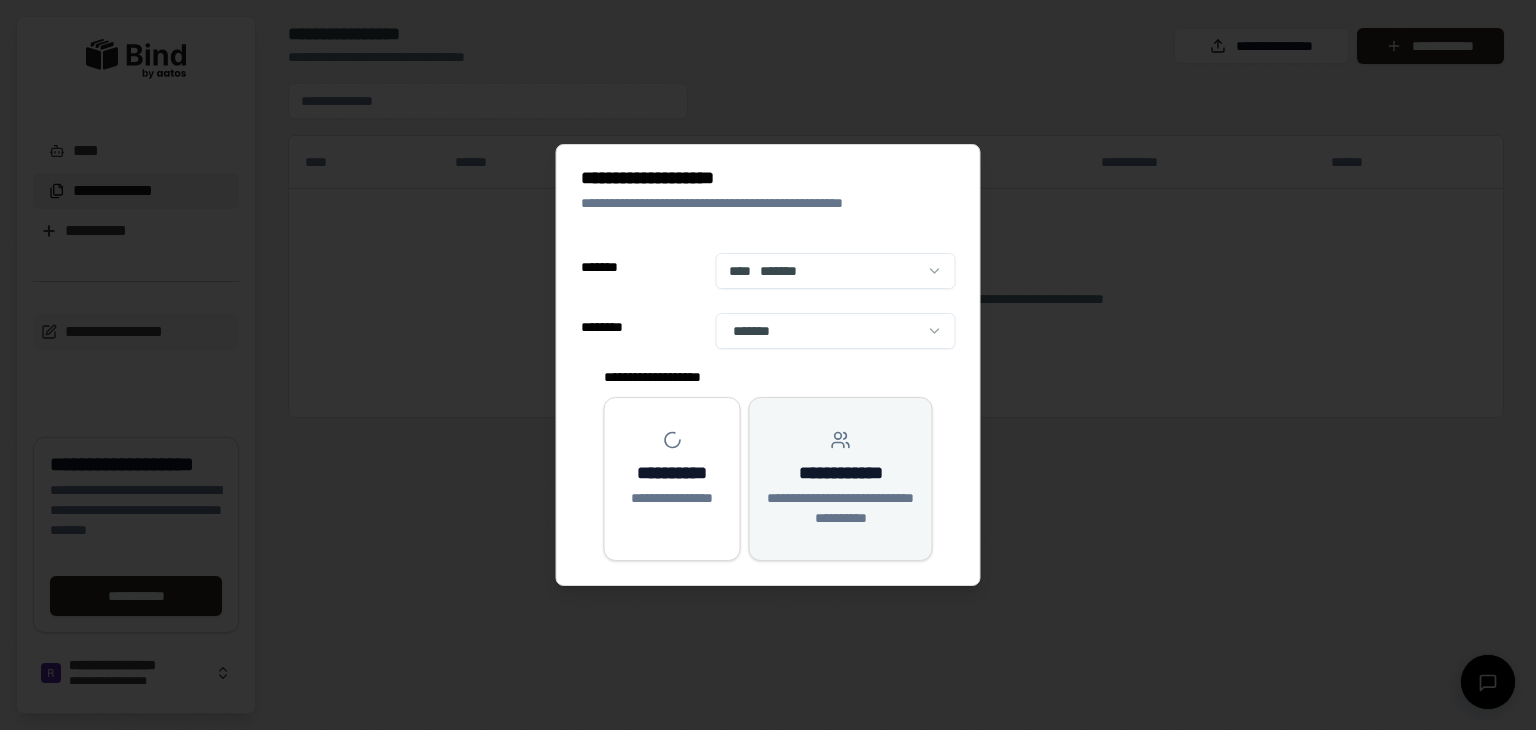 click on "**********" at bounding box center (841, 508) 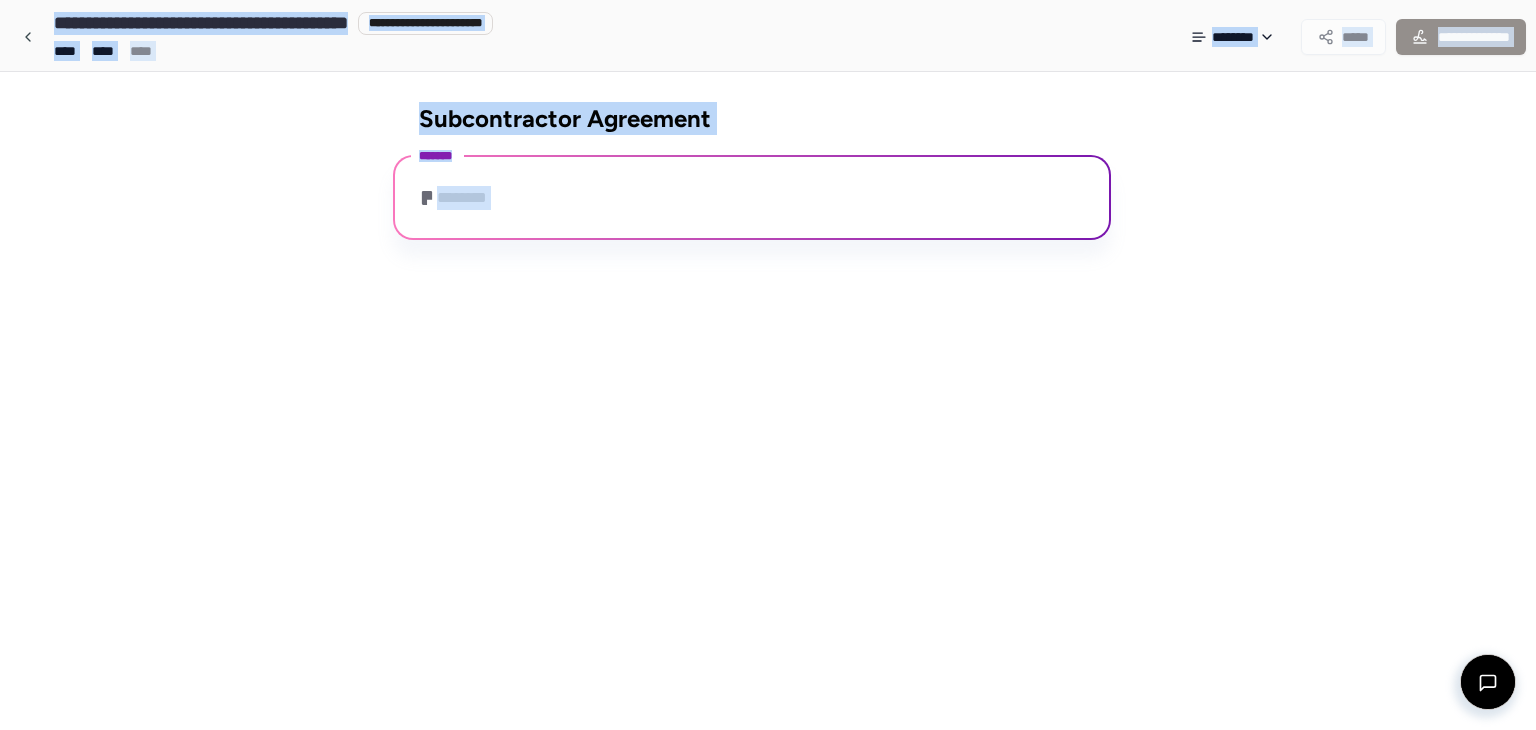 click on "**********" at bounding box center [768, 401] 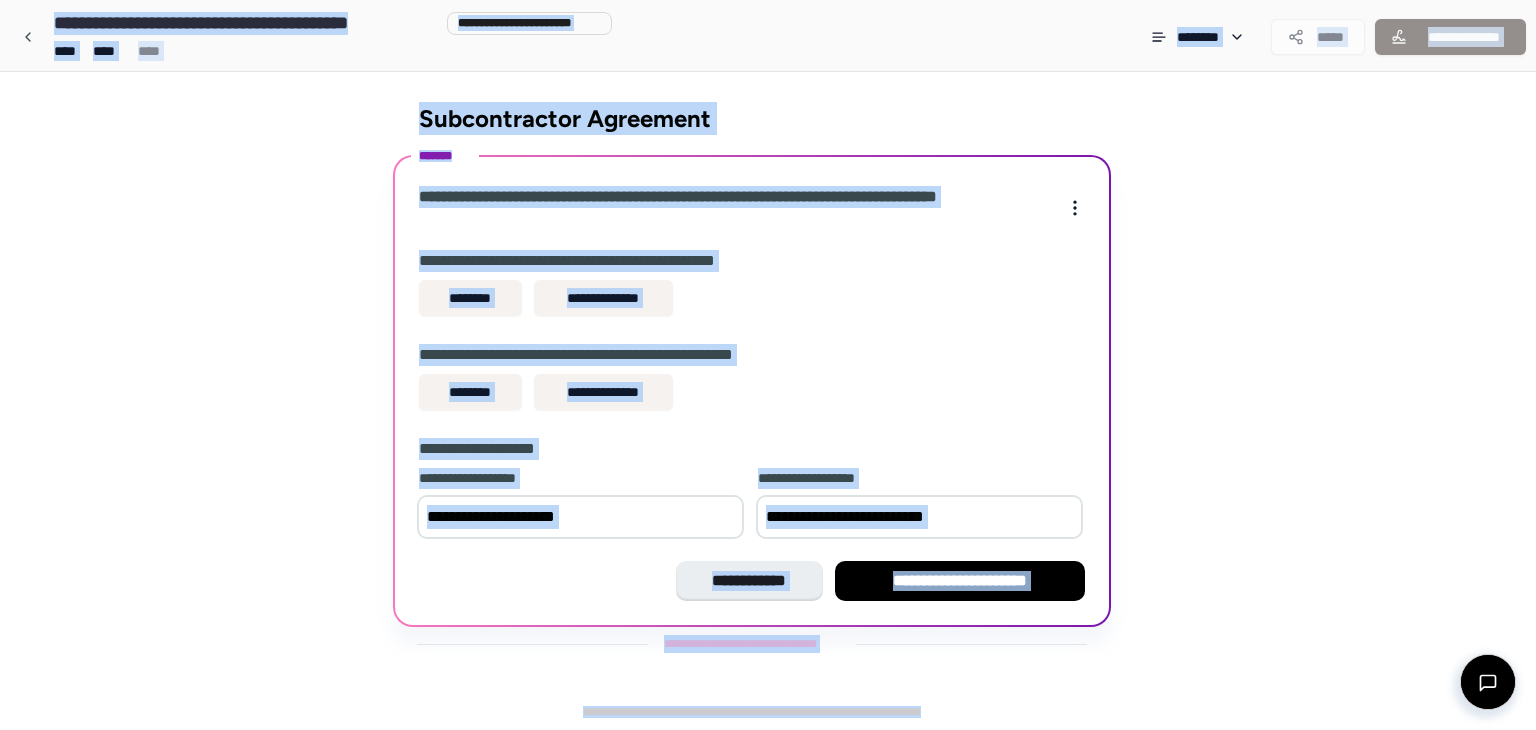 click on "**********" at bounding box center [752, 397] 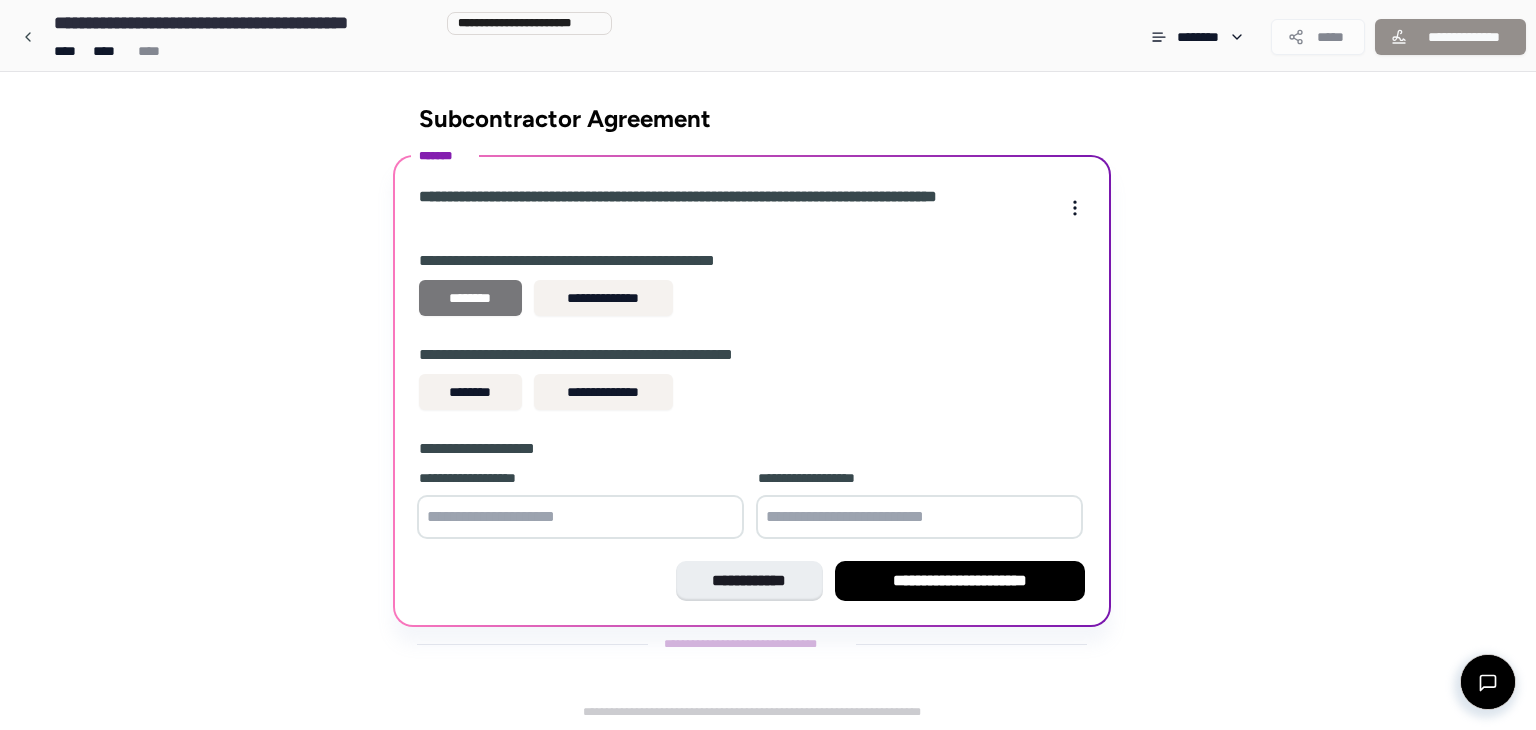 click on "********" at bounding box center (470, 298) 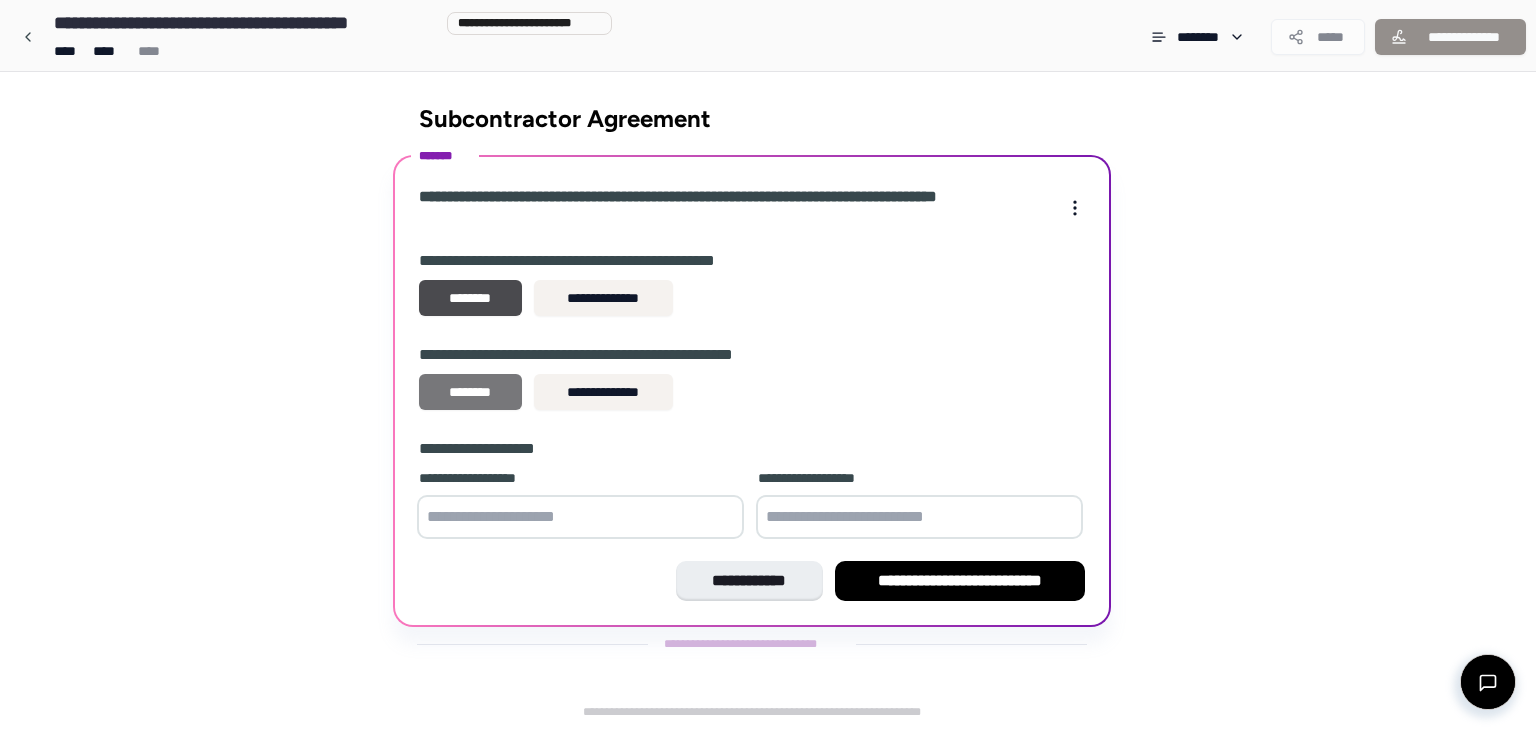 click on "********" at bounding box center [470, 392] 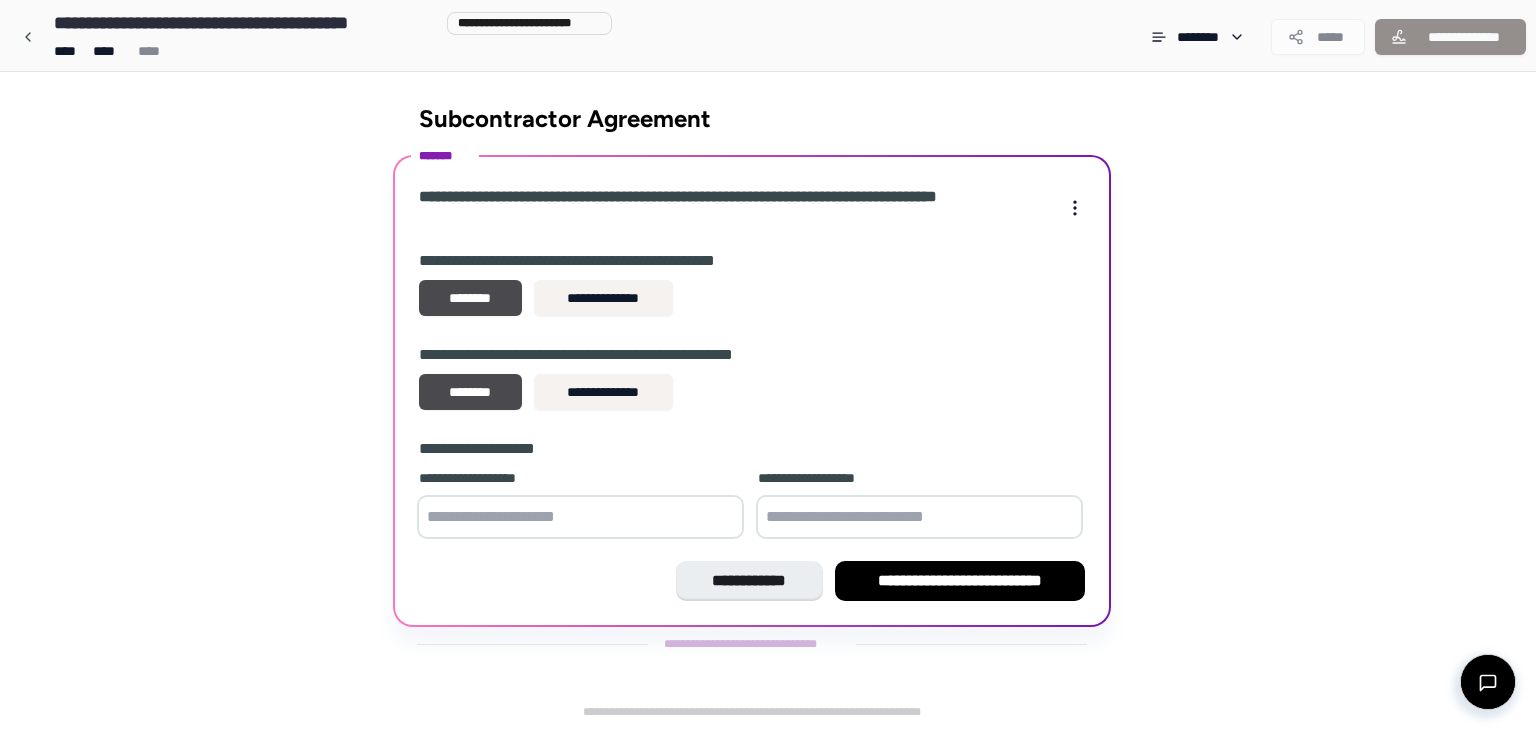 click on "**********" at bounding box center [529, 23] 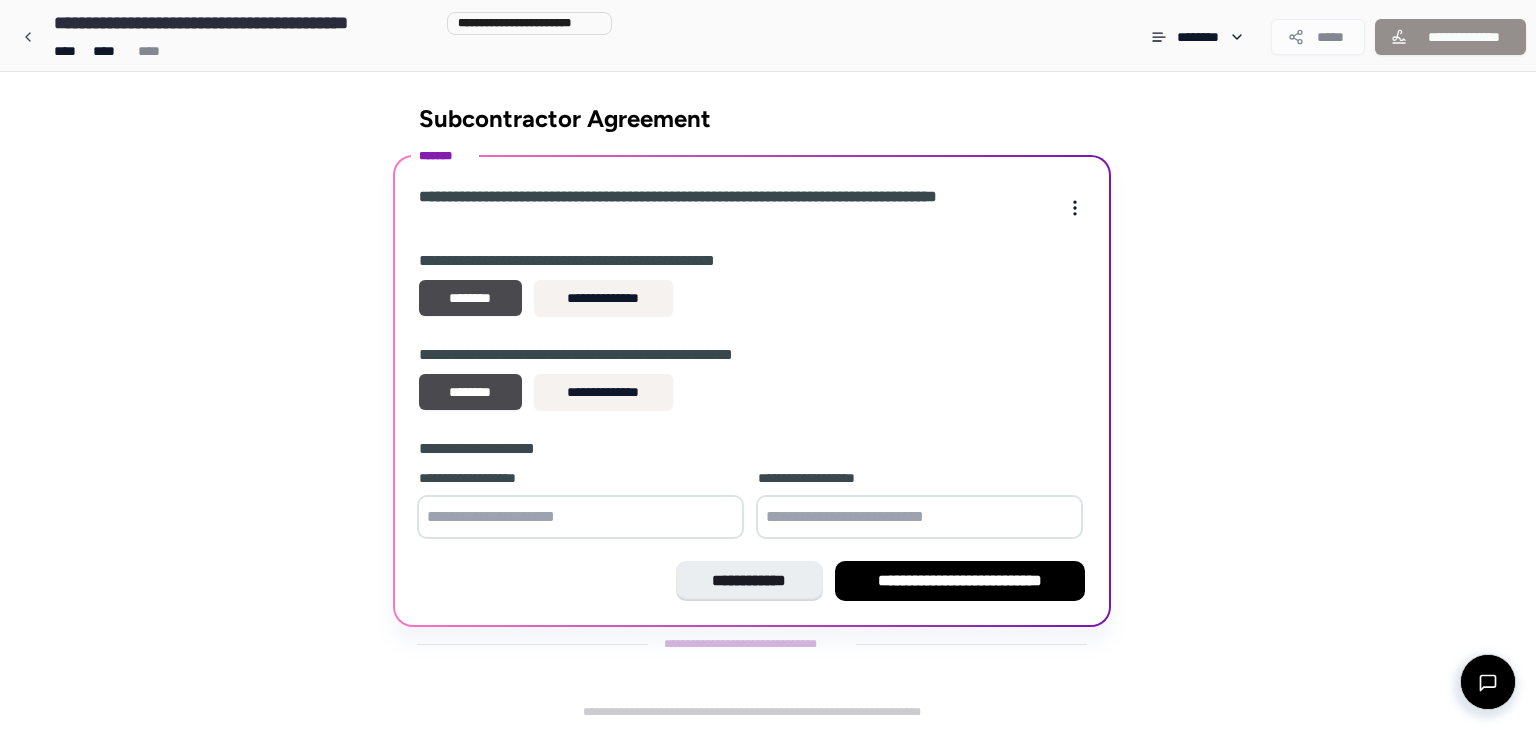 click on "**********" at bounding box center (768, 365) 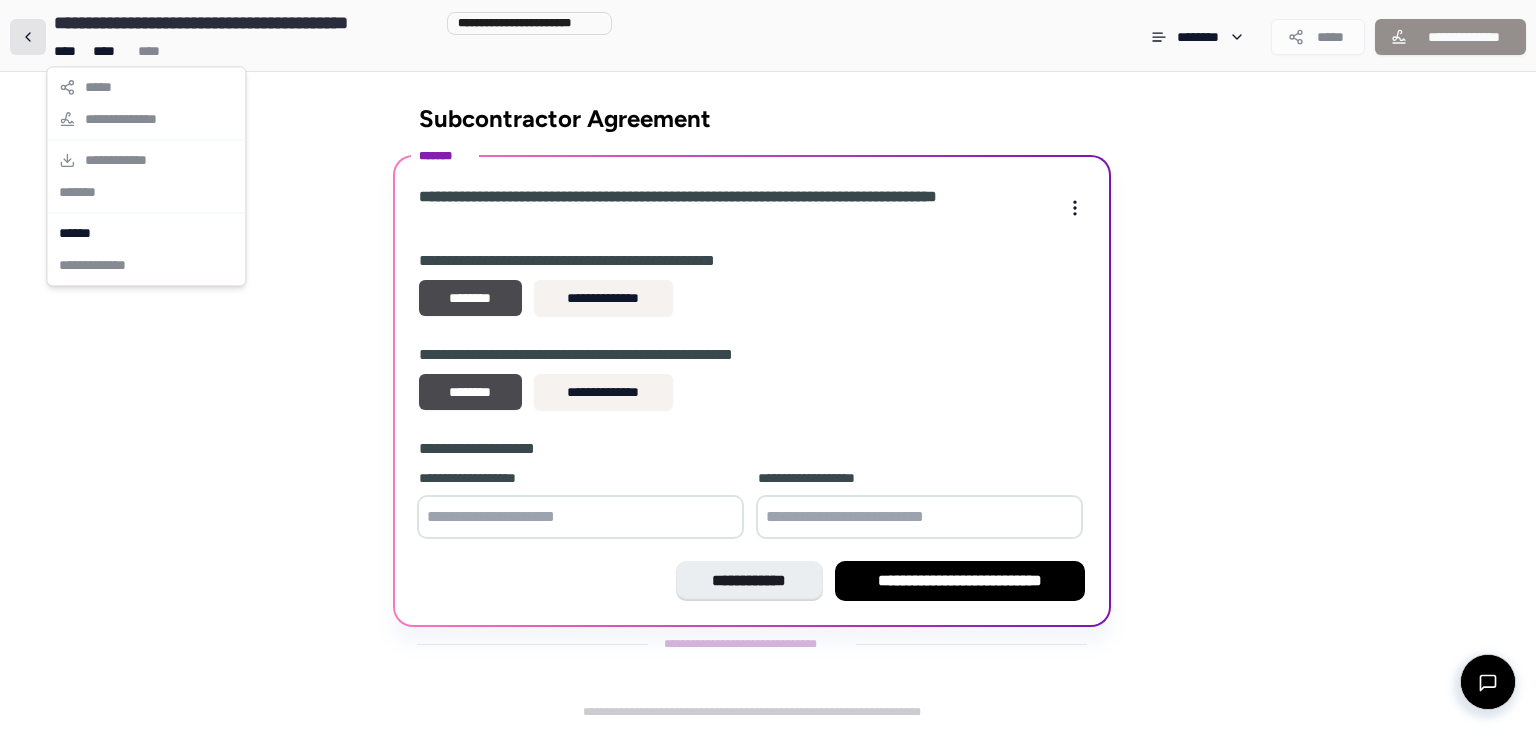 click on "**********" at bounding box center (768, 365) 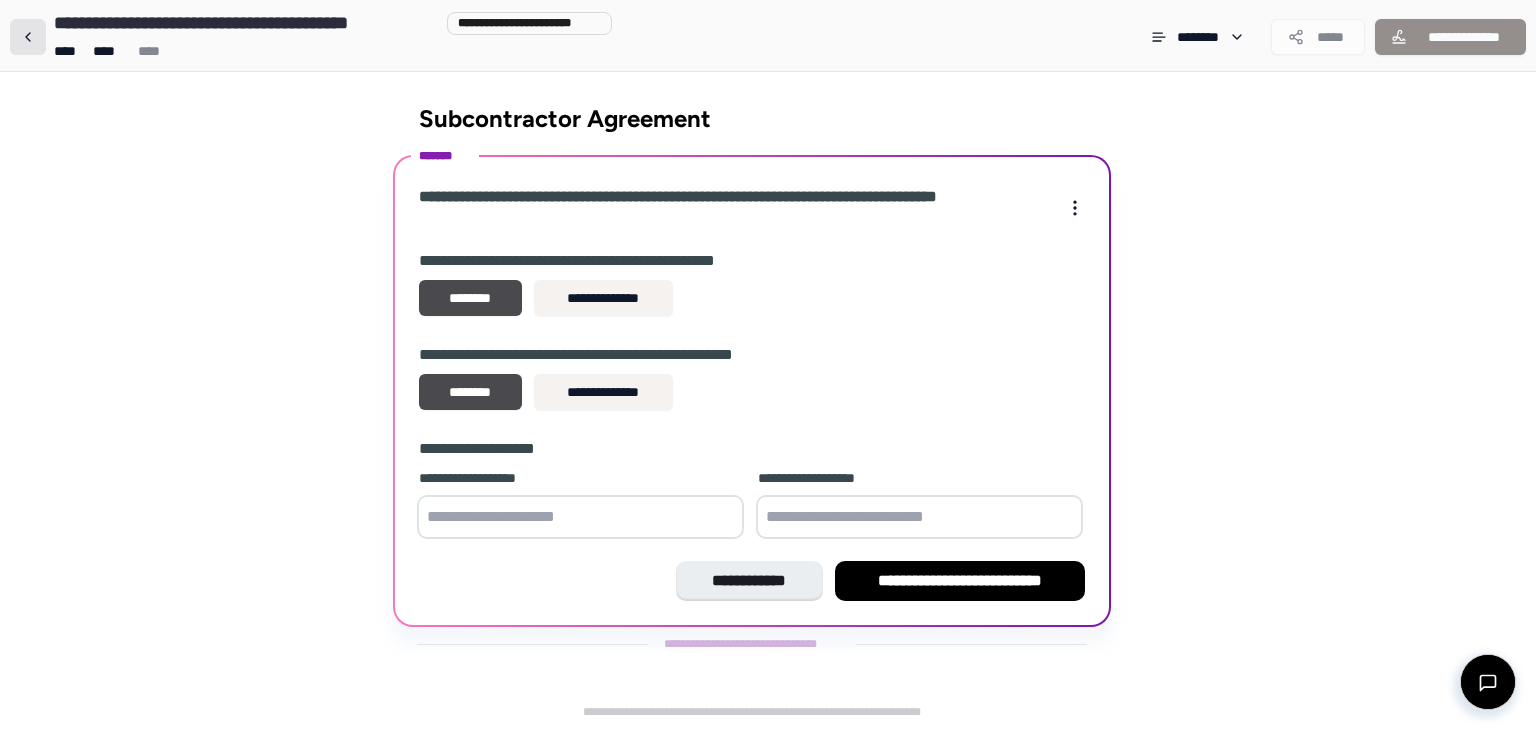 click at bounding box center [28, 37] 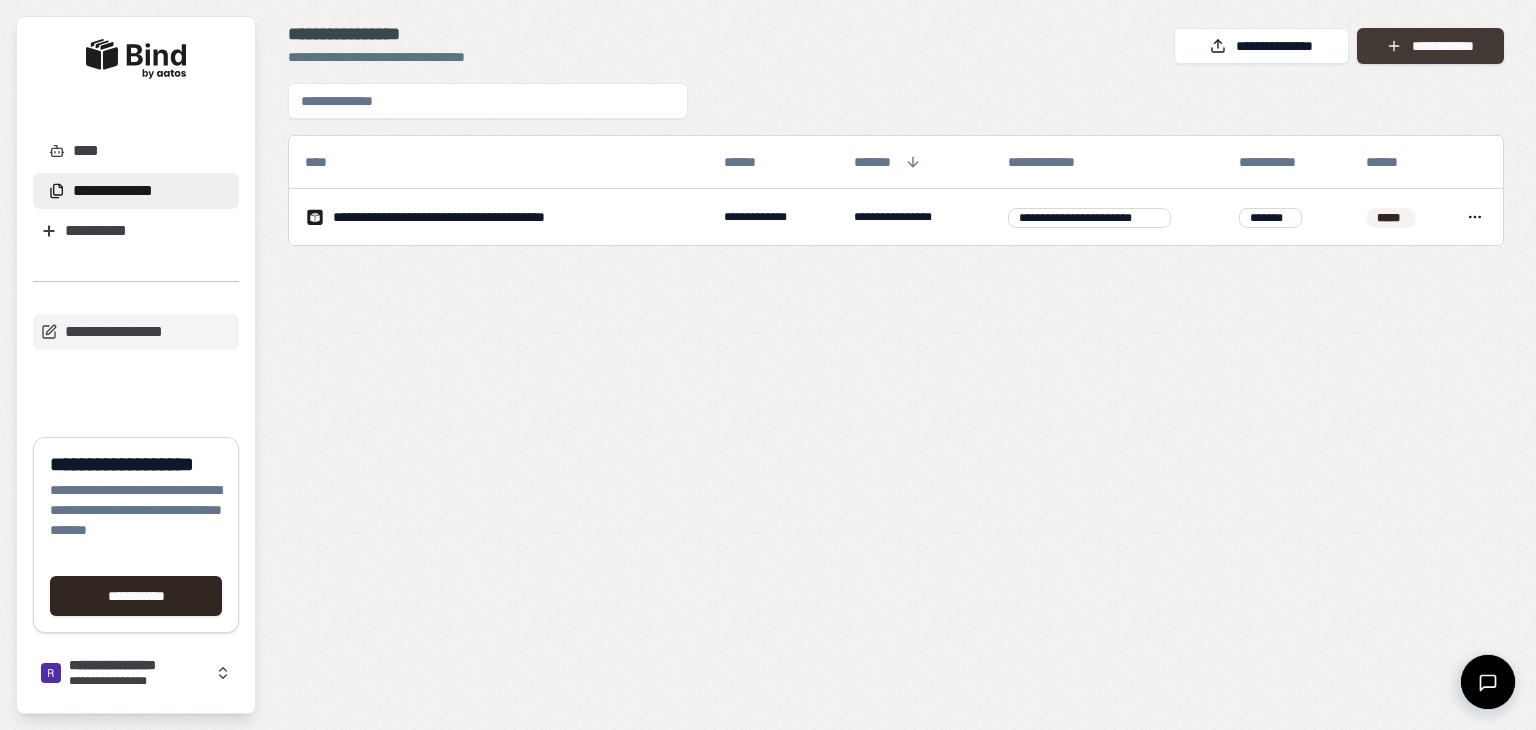 click on "**********" at bounding box center (1430, 46) 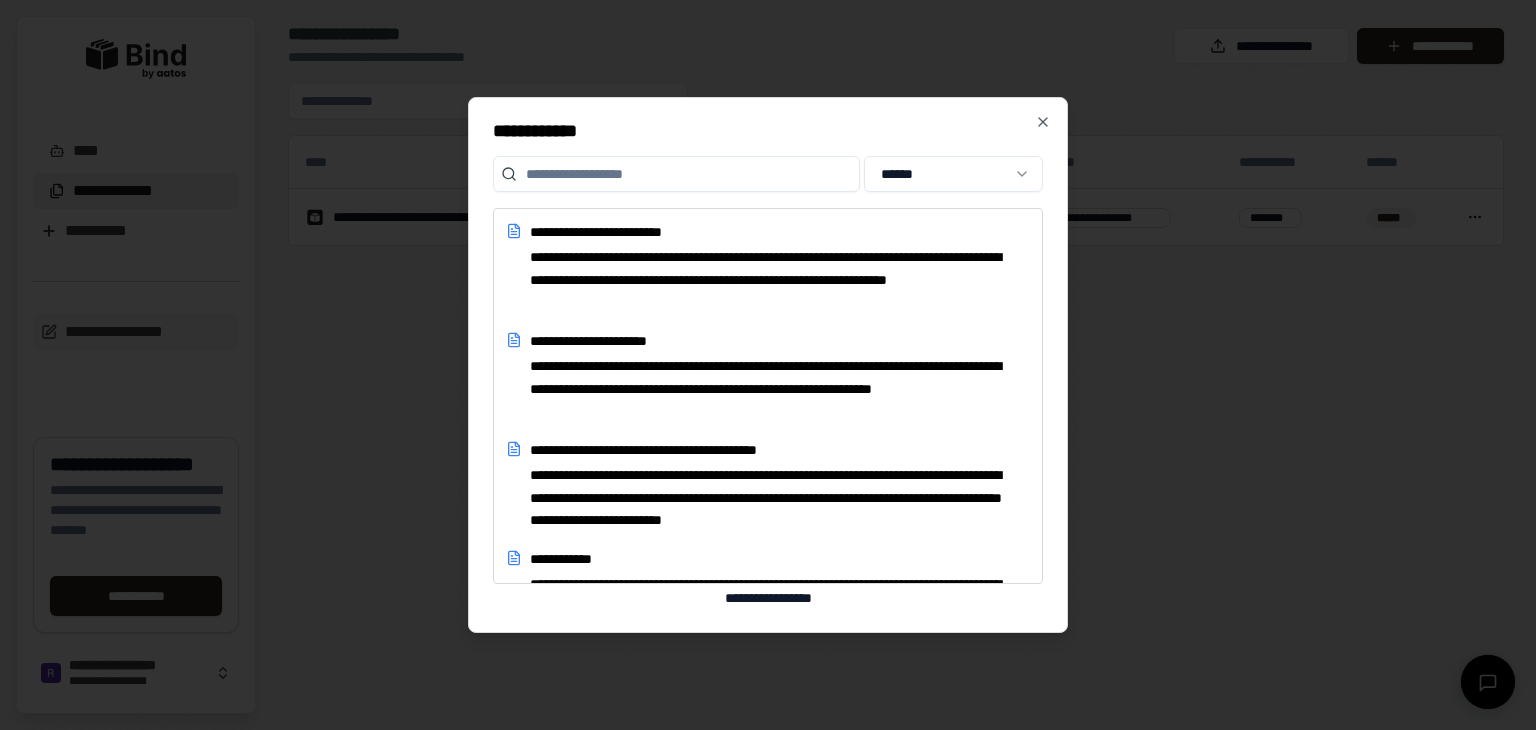 click at bounding box center [676, 174] 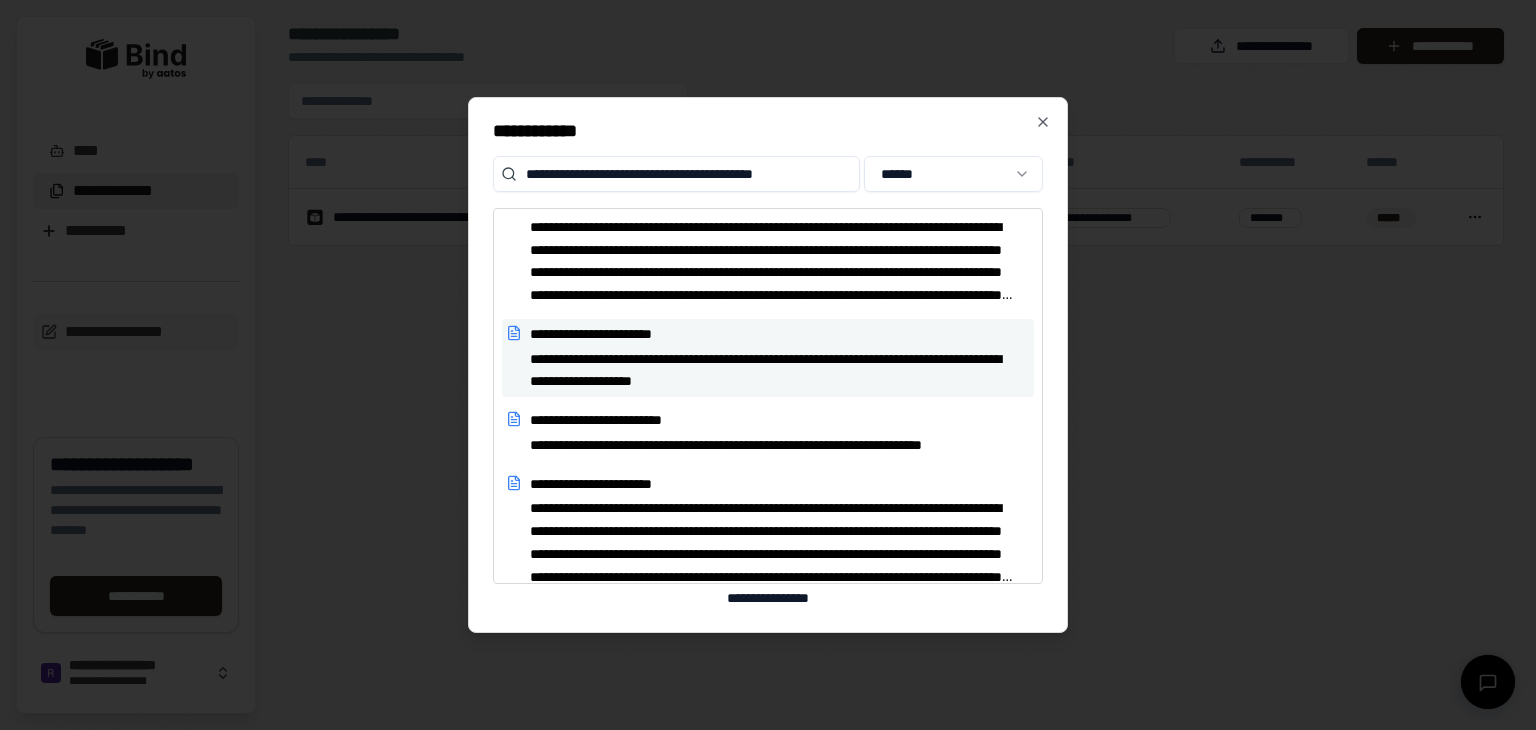 scroll, scrollTop: 464, scrollLeft: 0, axis: vertical 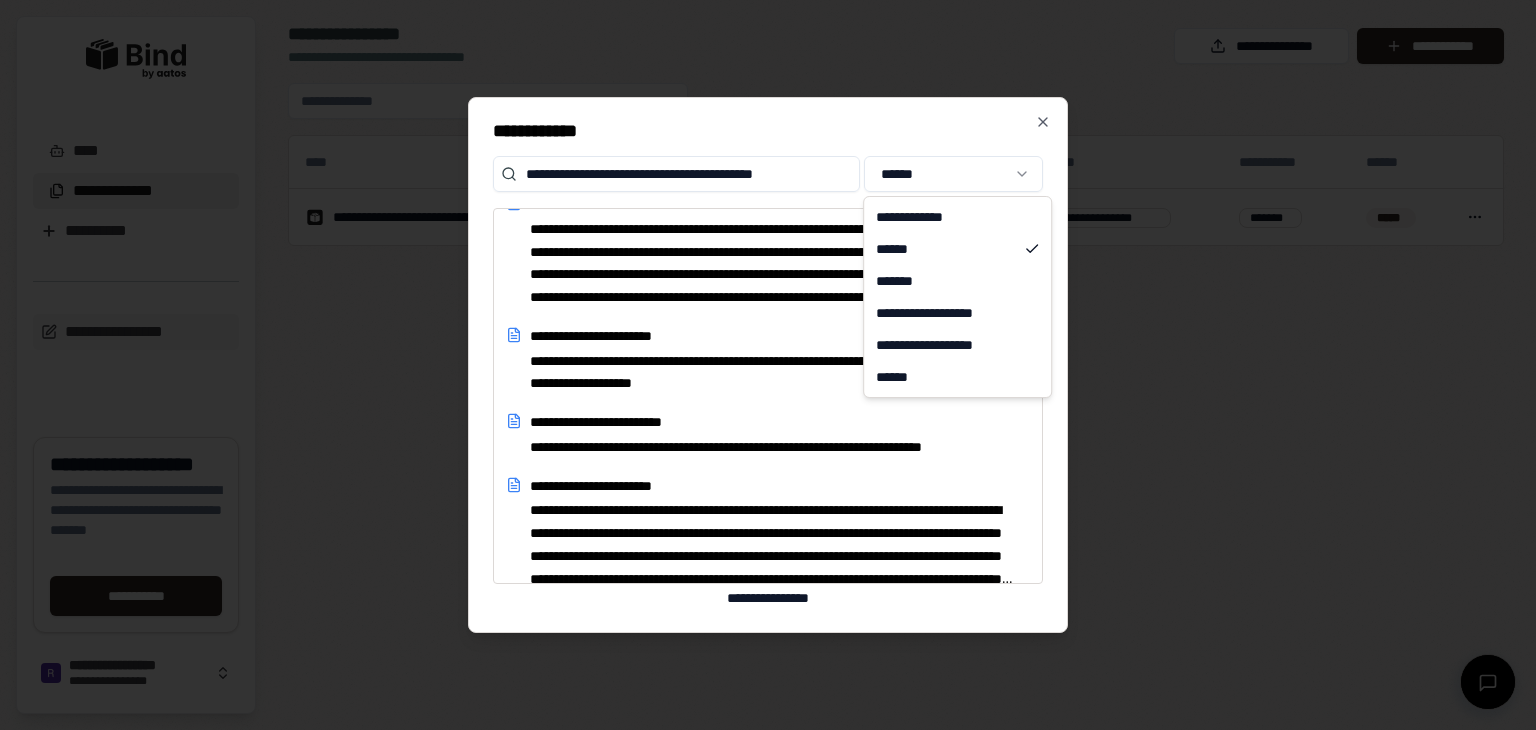 click on "**********" at bounding box center (768, 365) 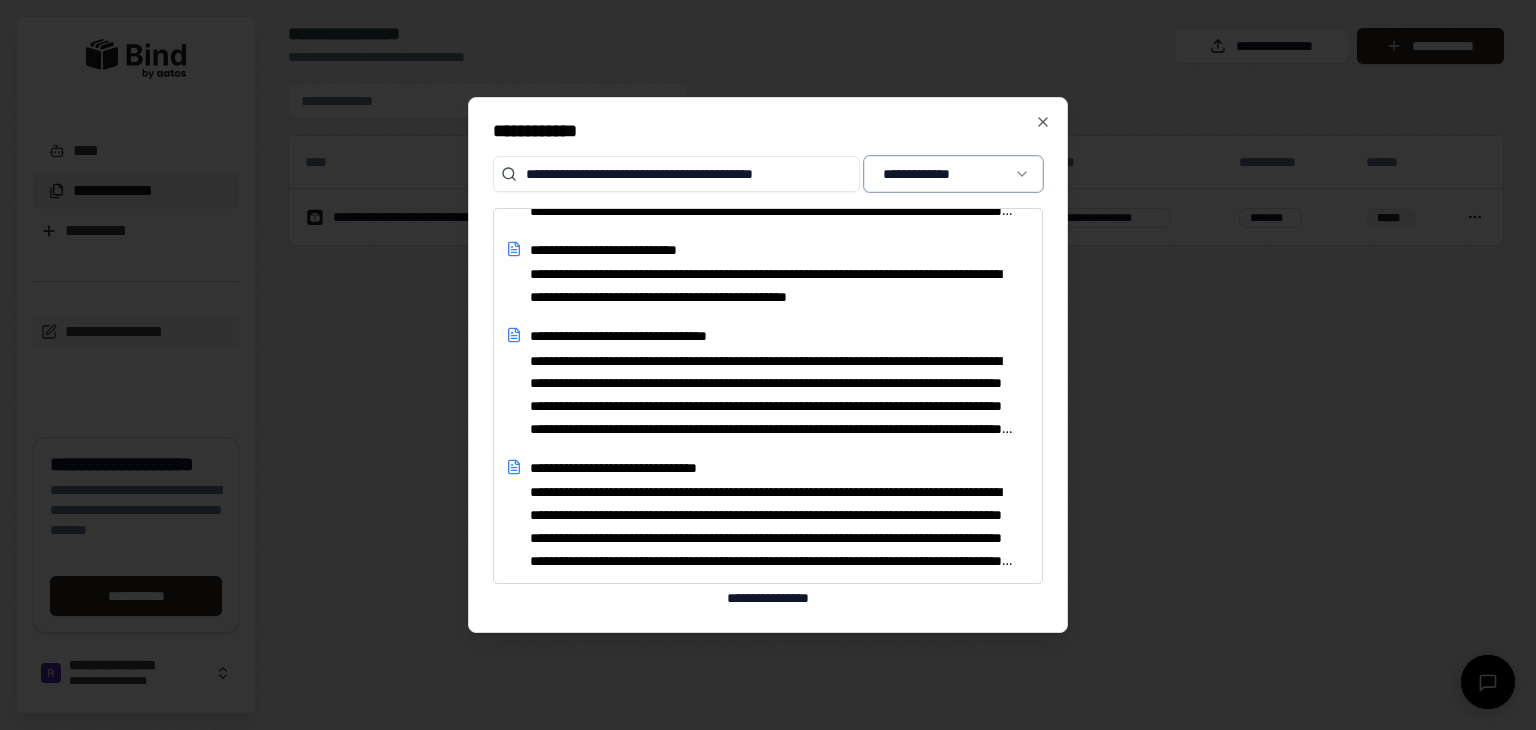 scroll, scrollTop: 596, scrollLeft: 0, axis: vertical 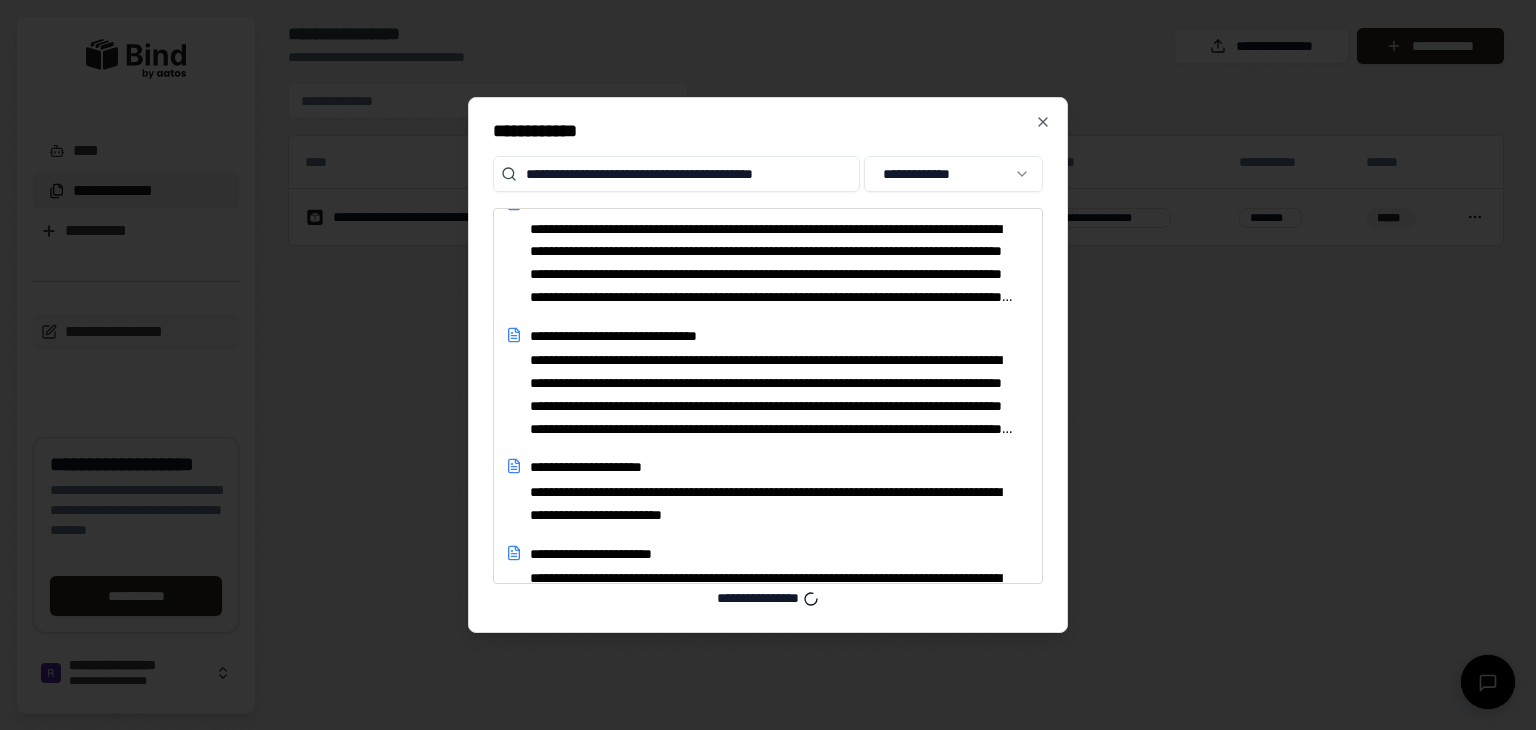 drag, startPoint x: 831, startPoint y: 163, endPoint x: 450, endPoint y: 140, distance: 381.6936 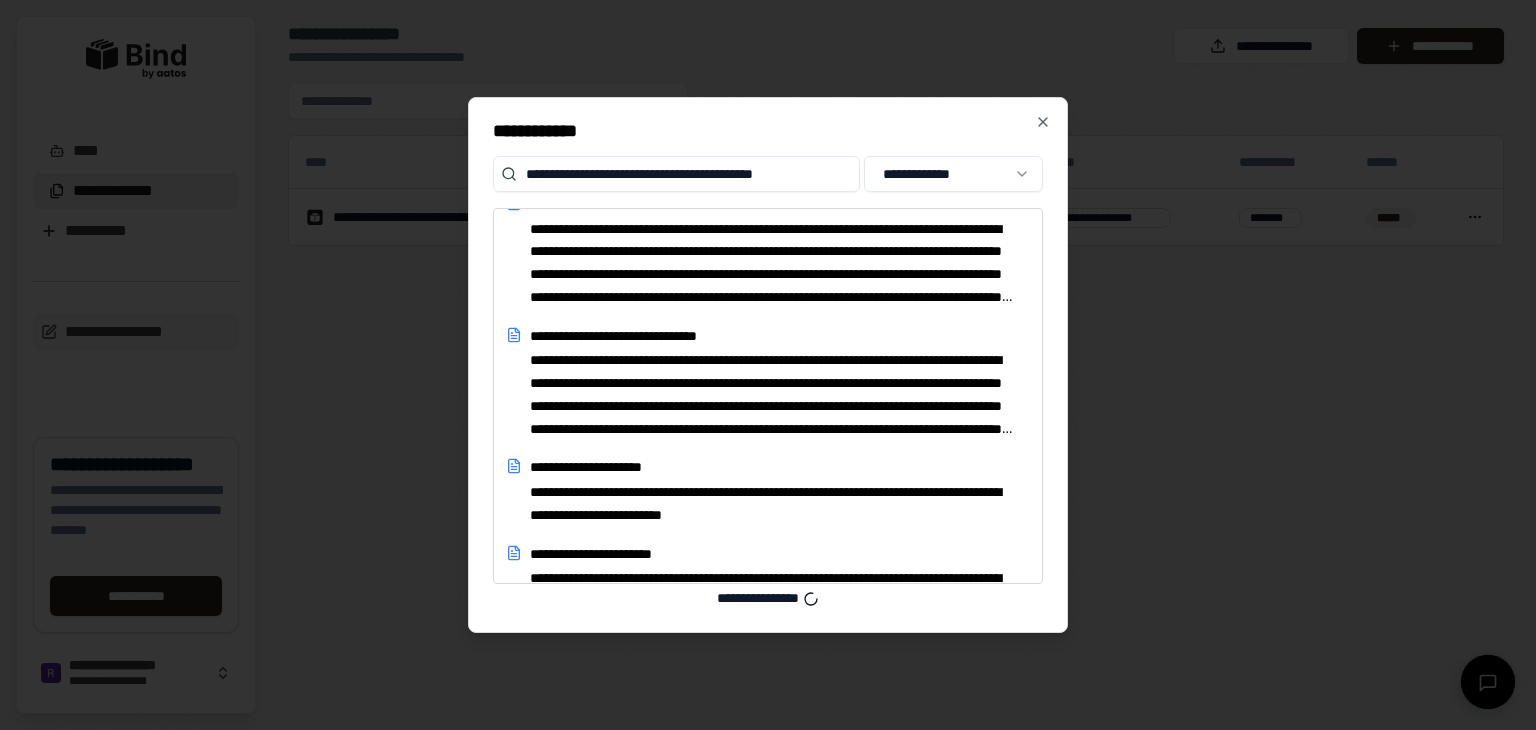 click on "**********" at bounding box center [768, 365] 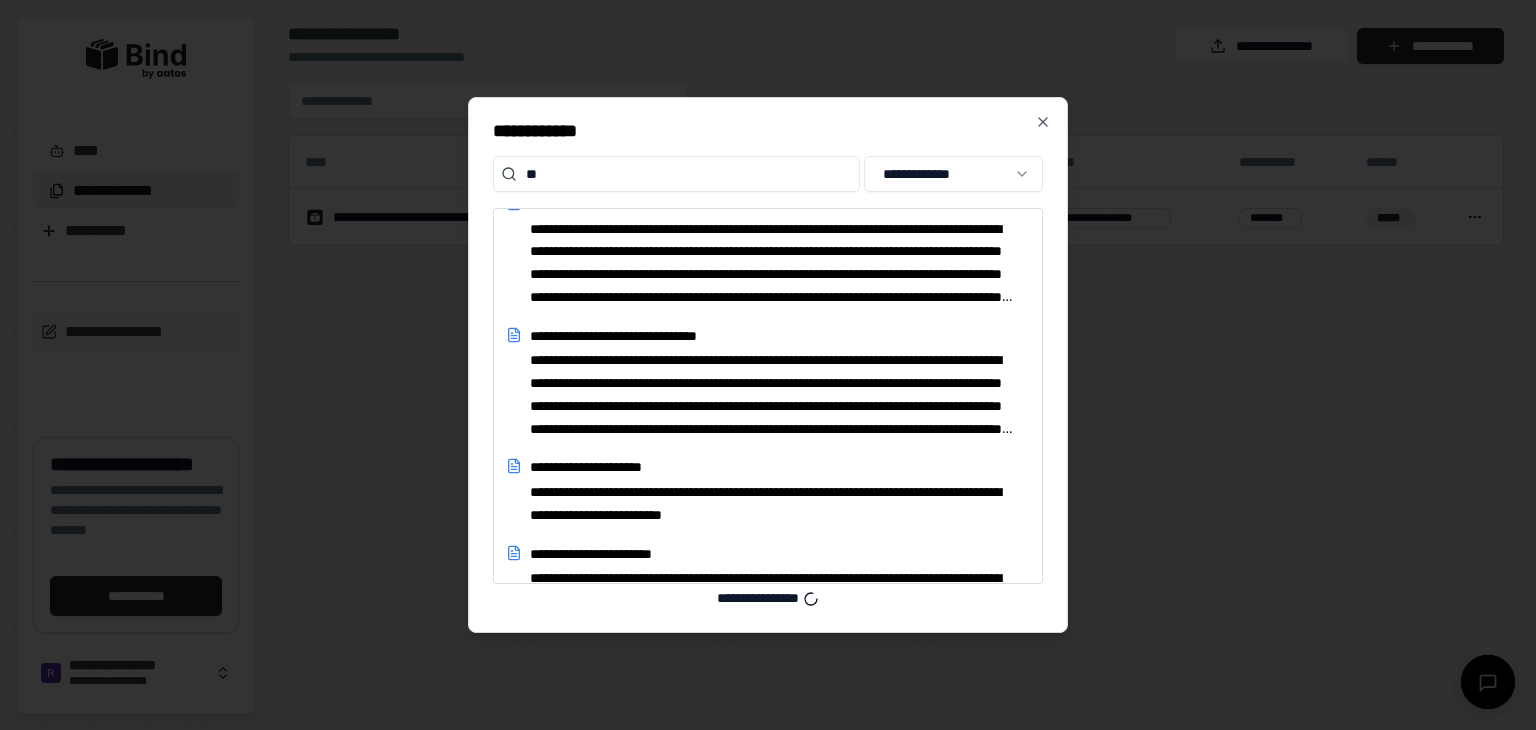 scroll, scrollTop: 641, scrollLeft: 0, axis: vertical 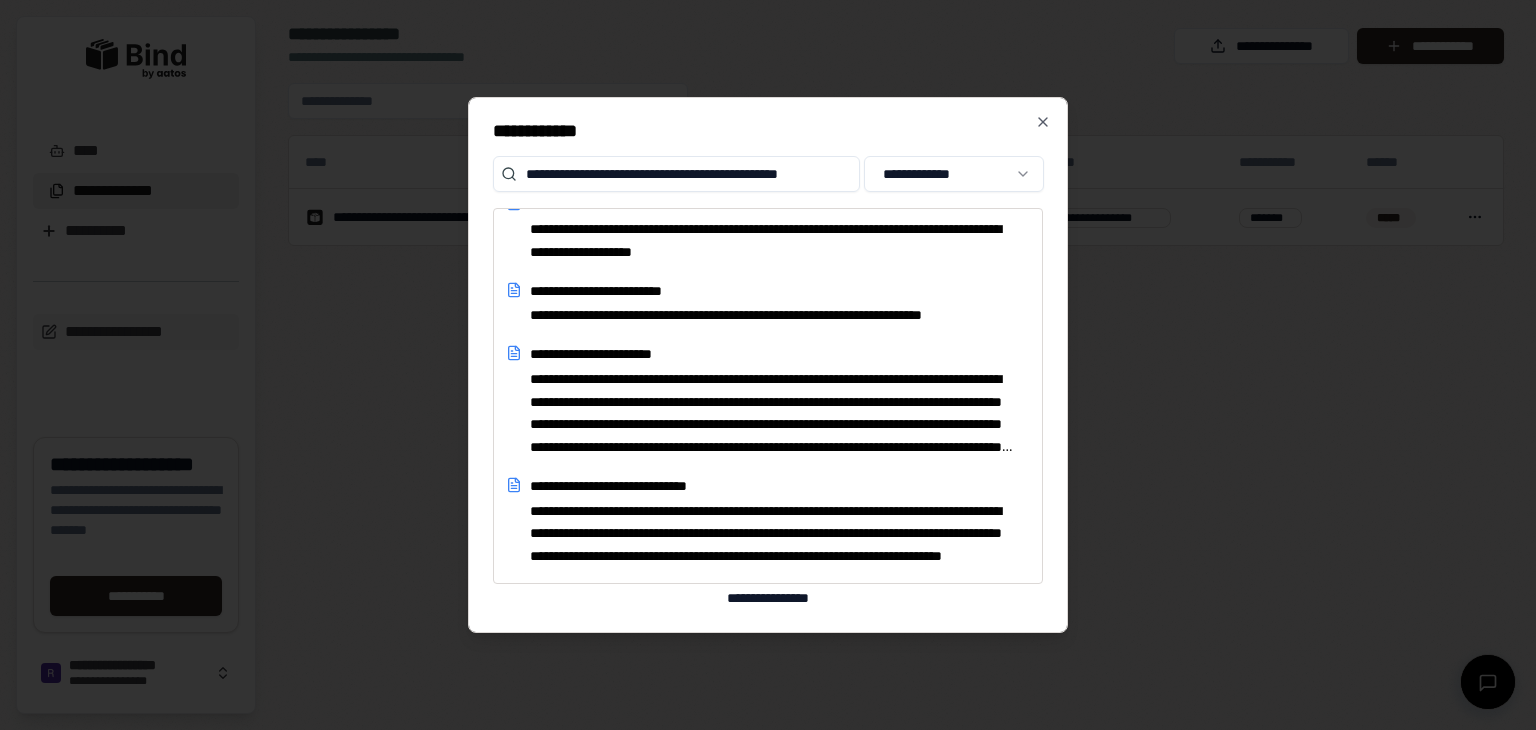 type on "**********" 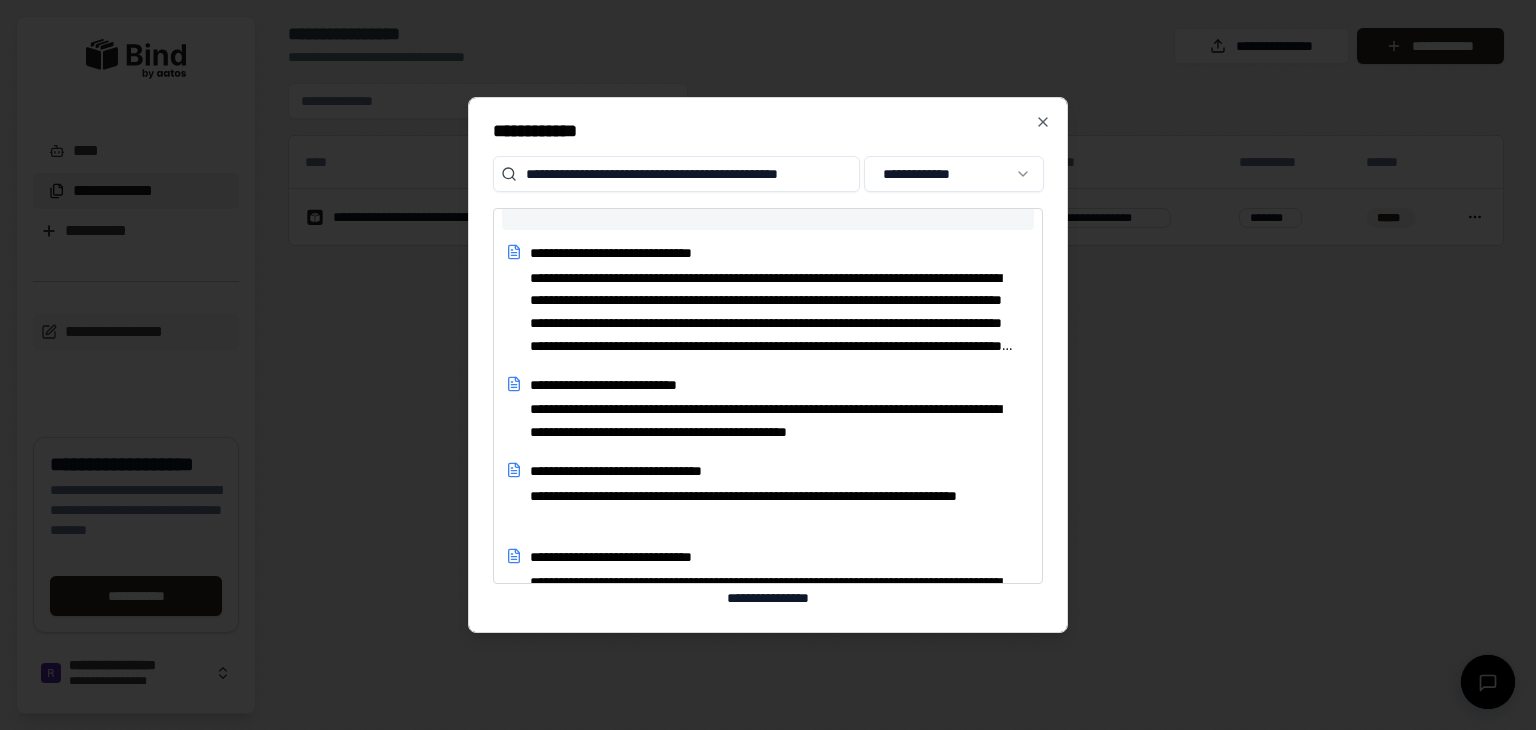 scroll, scrollTop: 110, scrollLeft: 0, axis: vertical 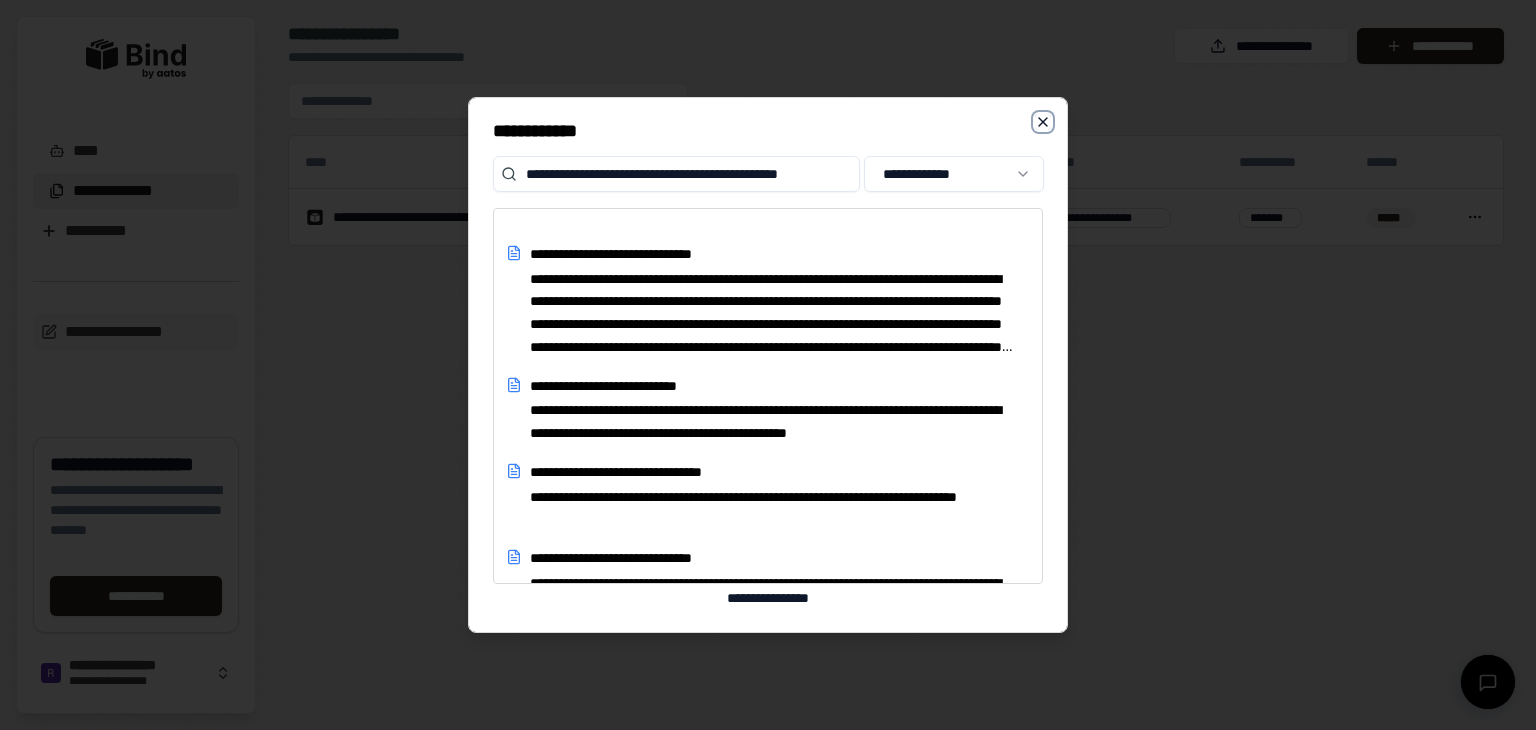 click 